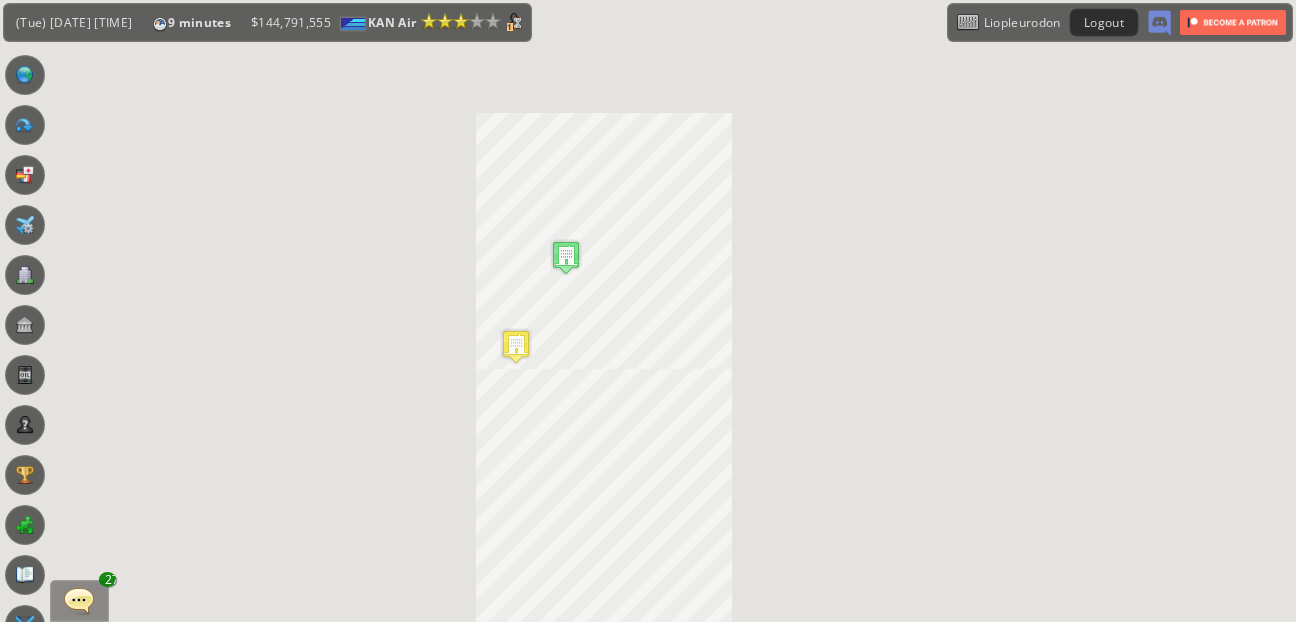 scroll, scrollTop: 0, scrollLeft: 0, axis: both 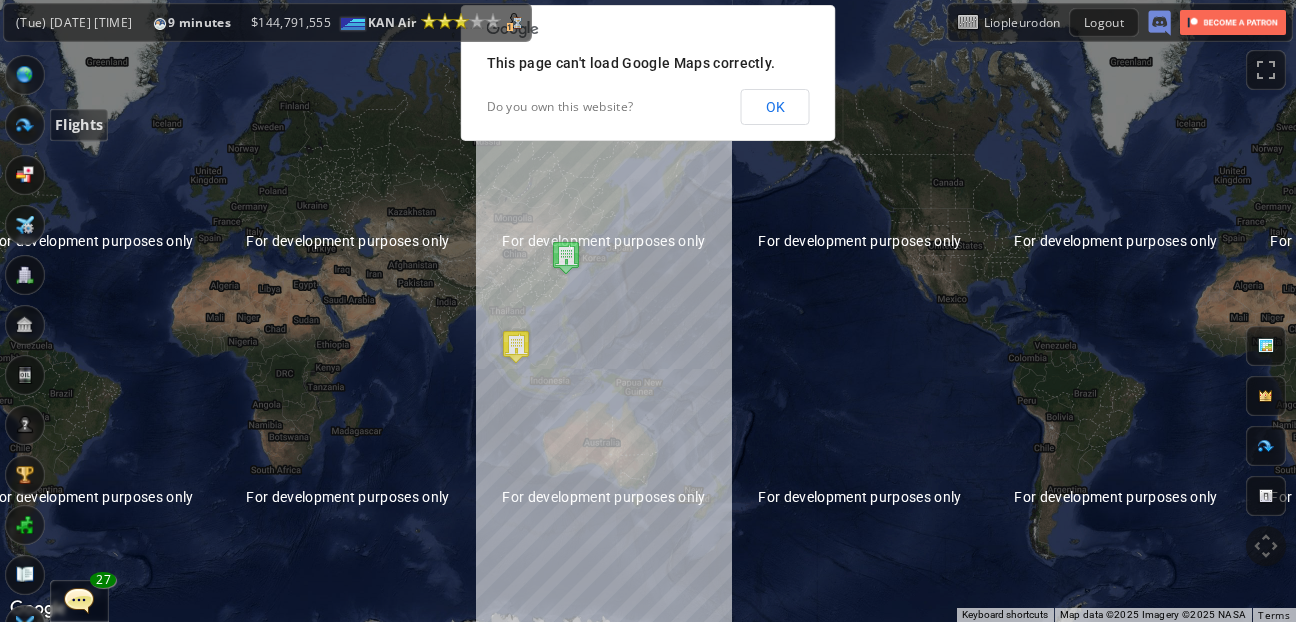 click at bounding box center [25, 125] 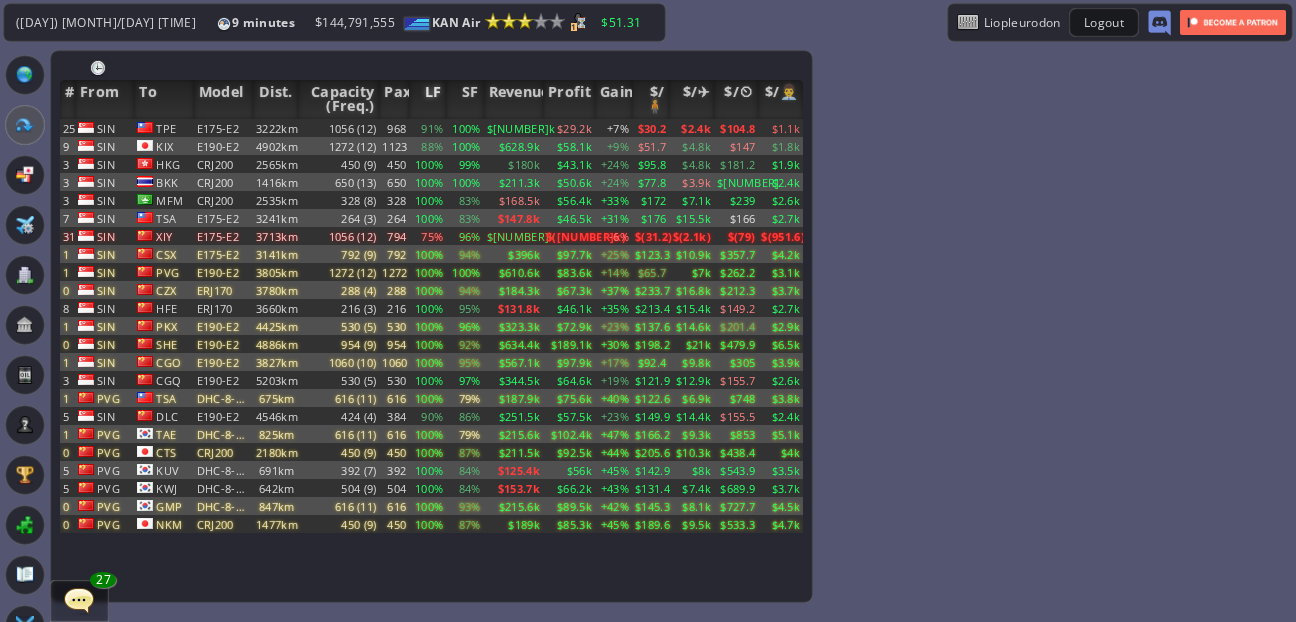 click on "LF" at bounding box center (427, 99) 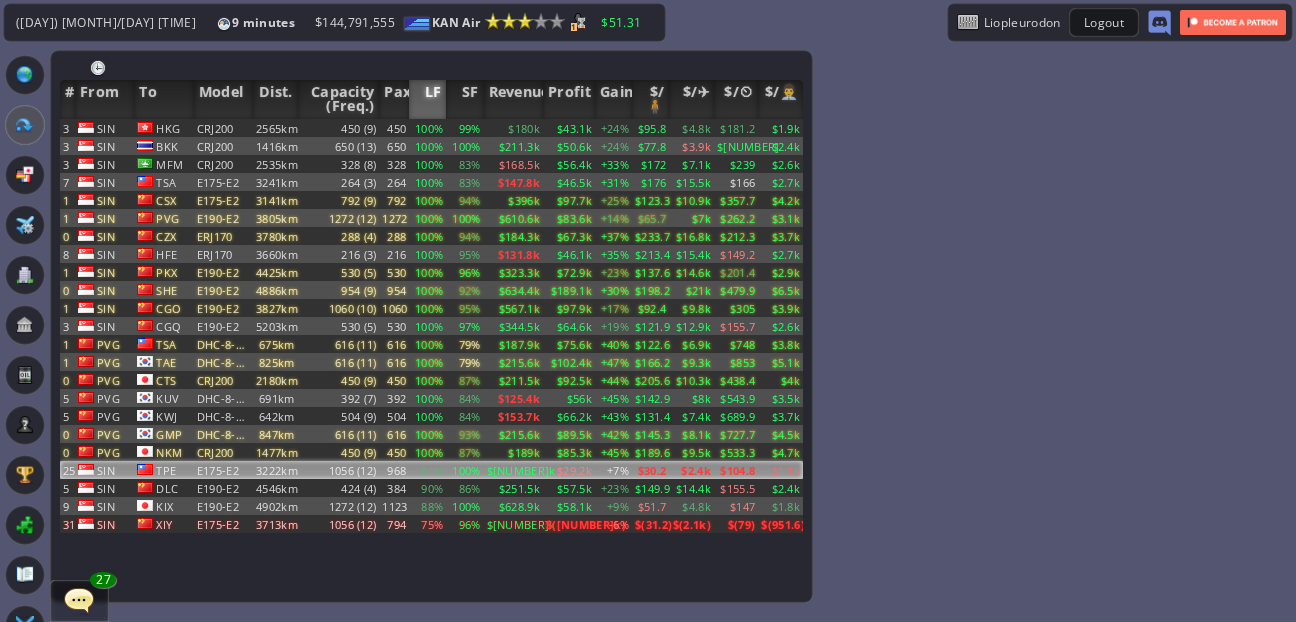 click on "91%" at bounding box center (427, 128) 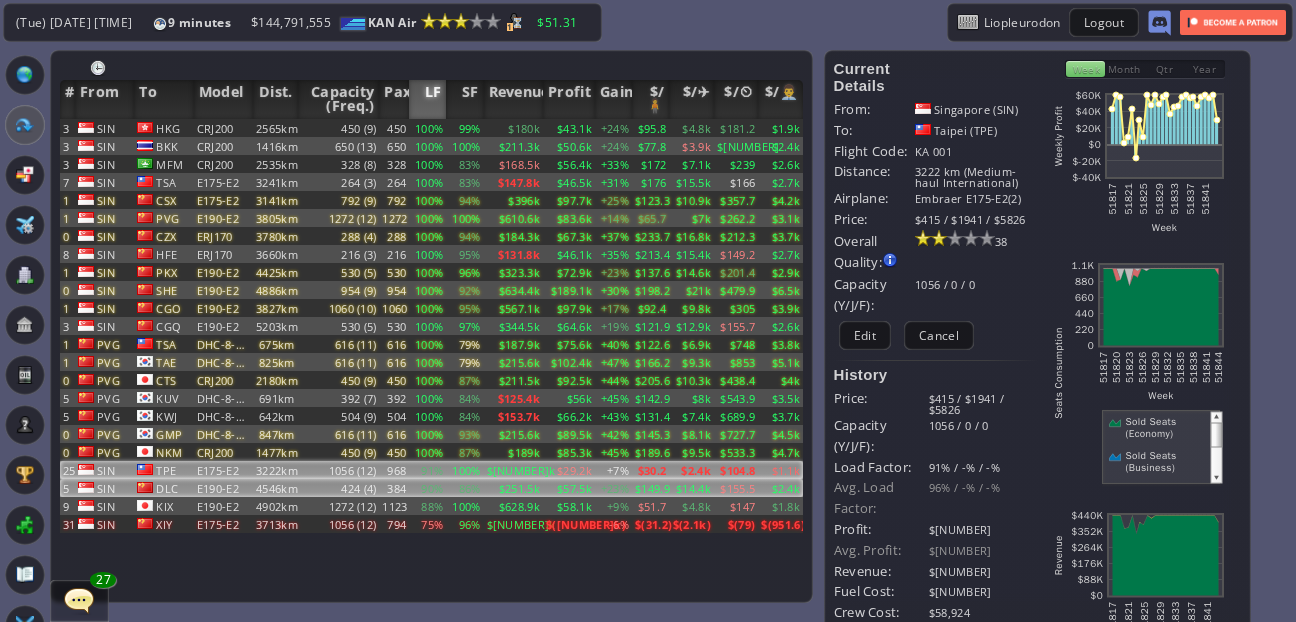 click on "$251.5k" at bounding box center [513, 128] 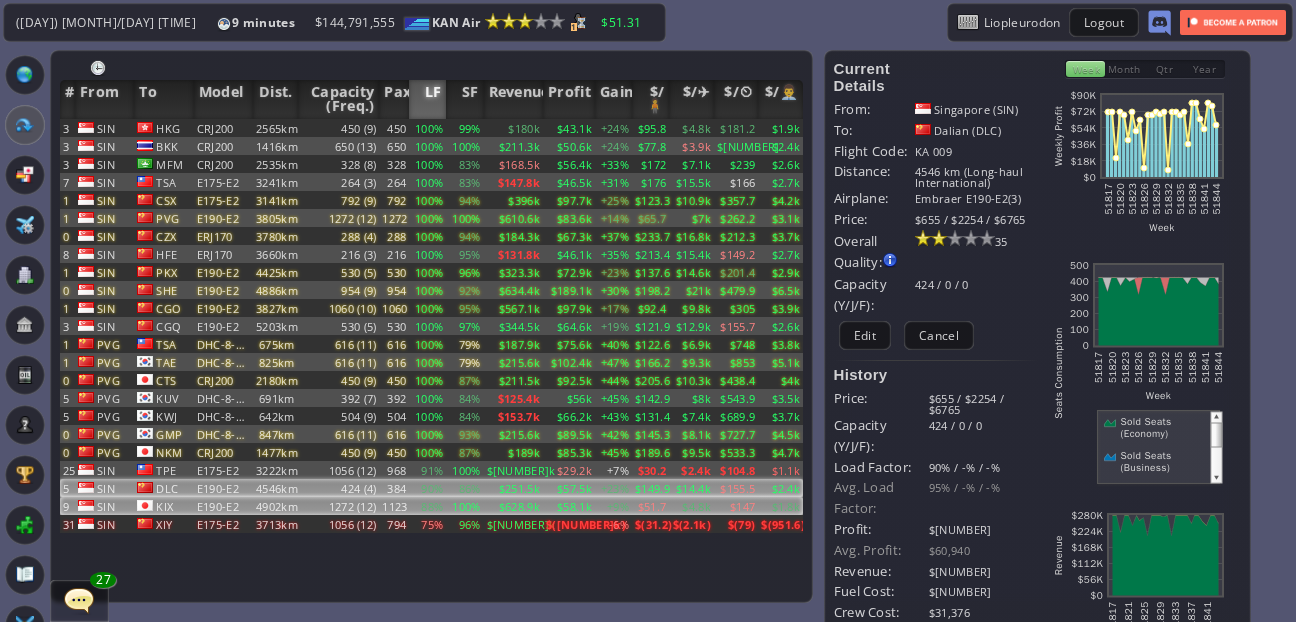 click on "100%" at bounding box center [464, 128] 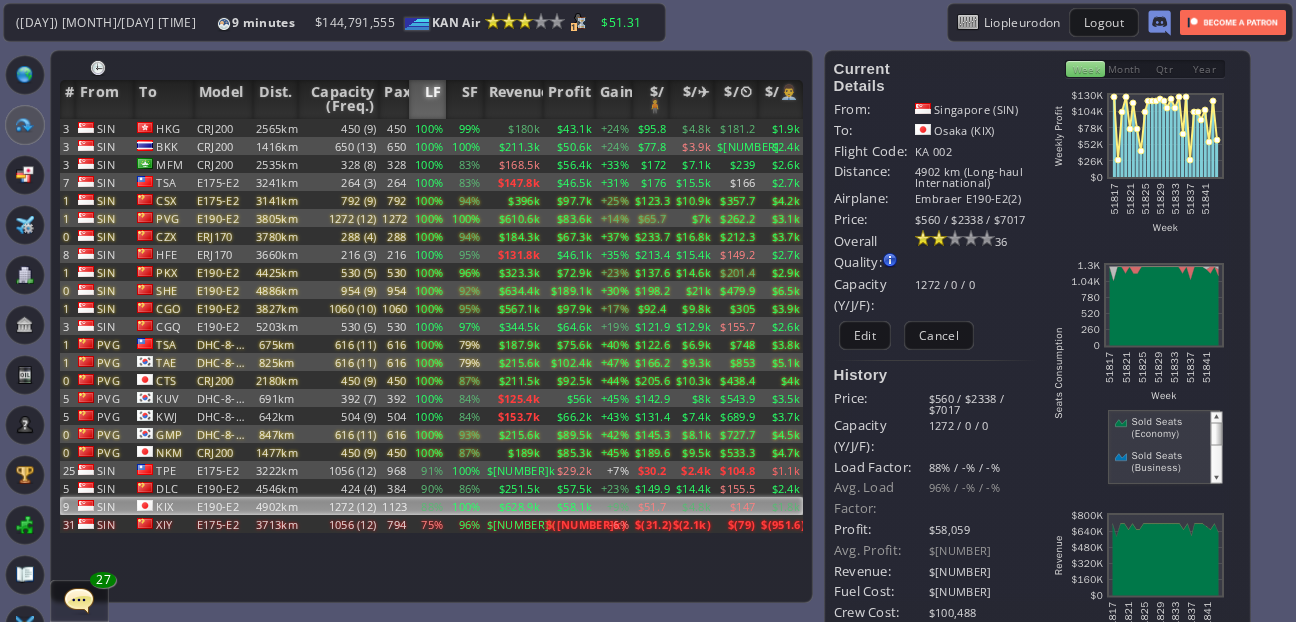 click on "SIN [AIRPORT_CODE] [AIRCRAFT_TYPE] [DISTANCE]km [PASSENGERS] ([PAX_COUNT]) [PAX_PERCENTAGE]% [PAX_PERCENTAGE]% $[REVENUE_KM] $[COST_KM] +[PERCENTAGE]% $[COST_PER_PAX] $[FUEL_COST] $[PRICE] $[FUEL_PRICE] SIN [AIRPORT_CODE] [AIRCRAFT_TYPE] [DISTANCE]km [PASSENGERS] ([PAX_COUNT]) [PAX_PERCENTAGE]% [PAX_PERCENTAGE]% $[REVENUE_KM] $[COST_KM] +[PERCENTAGE]% $[COST_PER_PAX] $[FUEL_COST] $[PRICE] $[FUEL_PRICE] SIN [AIRPORT_CODE] [AIRCRAFT_TYPE] [DISTANCE]km [PASSENGERS] ([PAX_COUNT]) [PAX_PERCENTAGE]% [PAX_PERCENTAGE]% $[REVENUE_KM] $[COST_KM] +[PERCENTAGE]% $[COST_PER_PAX] $[FUEL_COST] $[PRICE] $[FUEL_PRICE] SIN [AIRPORT_CODE] [AIRCRAFT_TYPE] [DISTANCE]km [PASSENGERS] ([PAX_COUNT]) [PAX_PERCENTAGE]% [PAX_PERCENTAGE]% $[REVENUE_KM] $[COST_KM] +[PERCENTAGE]% $[COST_PER_PAX] $[FUEL_COST] $[PRICE] $[FUEL_PRICE] SIN [AIRPORT_CODE] [AIRCRAFT_TYPE] [DISTANCE]km [PASSENGERS] ([PAX_COUNT]) [PAX_PERCENTAGE]% [PAX_PERCENTAGE]% $[REVENUE_KM] $[COST_KM] +[PERCENTAGE]% $[COST_PER_PAX] $[FUEL_COST] $[PRICE] $[FUEL_PRICE] SIN [AIRPORT_CODE] [AIRCRAFT_TYPE] [DISTANCE]km [PASSENGERS] ([PAX_COUNT]) [PAX_PERCENTAGE]% [PAX_PERCENTAGE]% $[REVENUE_KM] $[COST_KM] +[PERCENTAGE]% $[COST_PER_PAX] $[FUEL_COST] $[PRICE] $[FUEL_PRICE] SIN [AIRPORT_CODE] [AIRCRAFT_TYPE] [DISTANCE]km [PASSENGERS] ([PAX_COUNT]) [PAX_PERCENTAGE]% [PAX_PERCENTAGE]% $[REVENUE_KM] $[COST_KM] +[PERCENTAGE]% $[COST_PER_PAX] $[FUEL_COST] $[PRICE] $[FUEL_PRICE] SIN [AIRPORT_CODE] [AIRCRAFT_TYPE] [DISTANCE]km [PASSENGERS] ([PAX_COUNT]) [PAX_PERCENTAGE]% [PAX_PERCENTAGE]% $[REVENUE_KM] $[COST_KM] +[PERCENTAGE]% $[COST_PER_PAX] $[FUEL_COST] $[PRICE] $[FUEL_PRICE] SIN [AIRPORT_CODE] [AIRCRAFT_TYPE] [DISTANCE]km [PASSENGERS] ([PAX_COUNT]) [PAX_PERCENTAGE]% [PAX_PERCENTAGE]% $[REVENUE_KM] $[COST_KM] +[PERCENTAGE]% $[COST_PER_PAX] $[FUEL_COST] $[PRICE] $[FUEL_PRICE]" at bounding box center (431, 360) 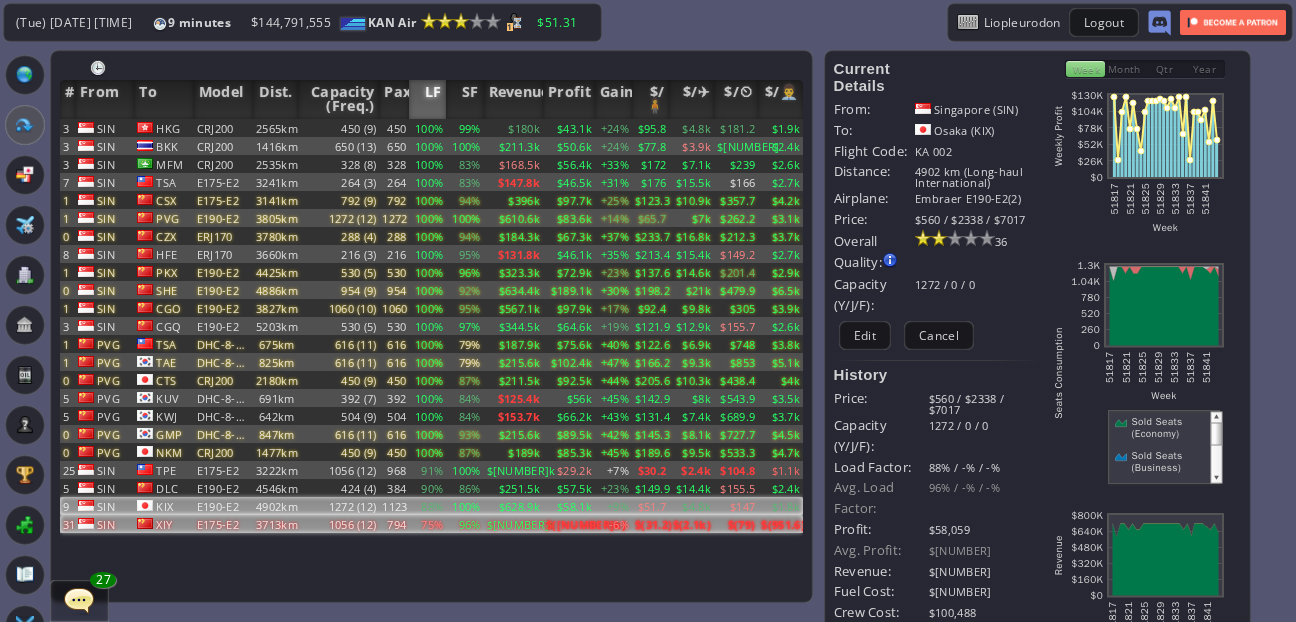 click on "$[NUMBER]k" at bounding box center [513, 128] 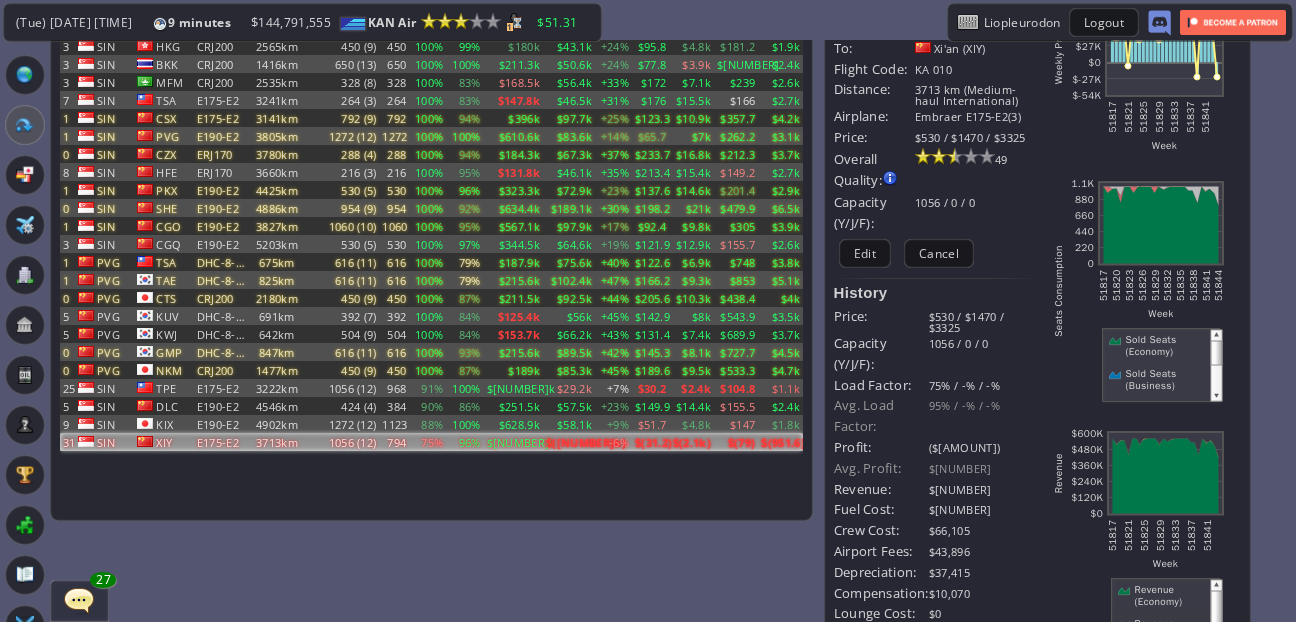 scroll, scrollTop: 0, scrollLeft: 0, axis: both 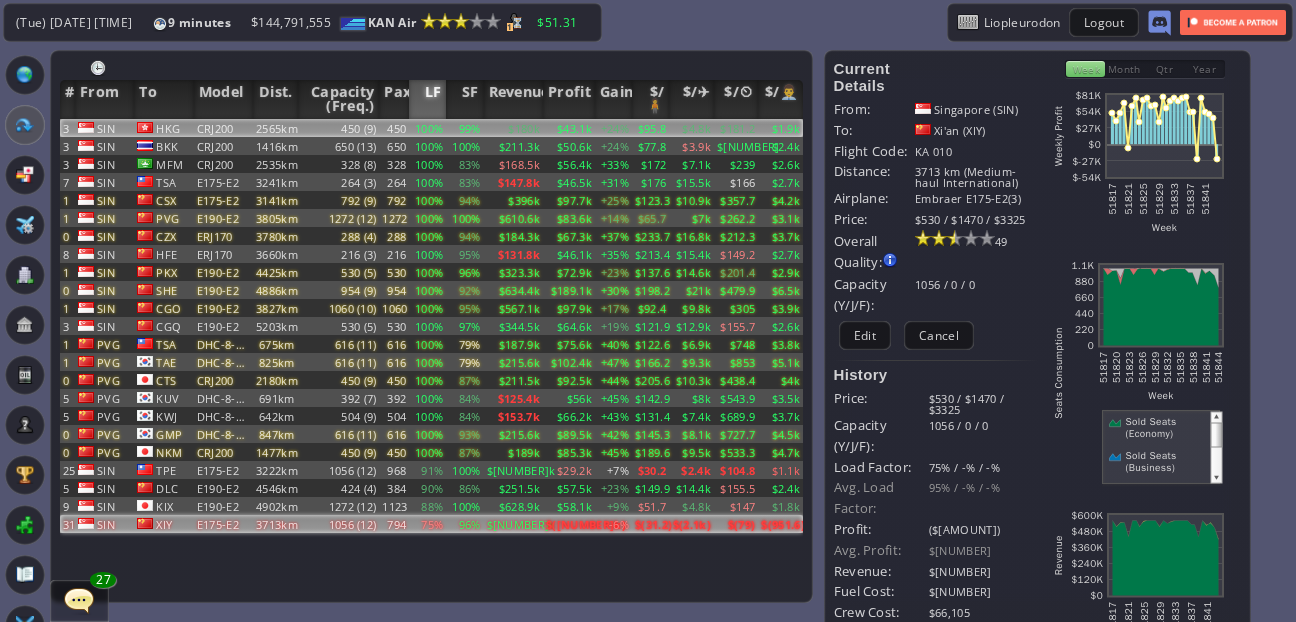 click on "$180k" at bounding box center (513, 128) 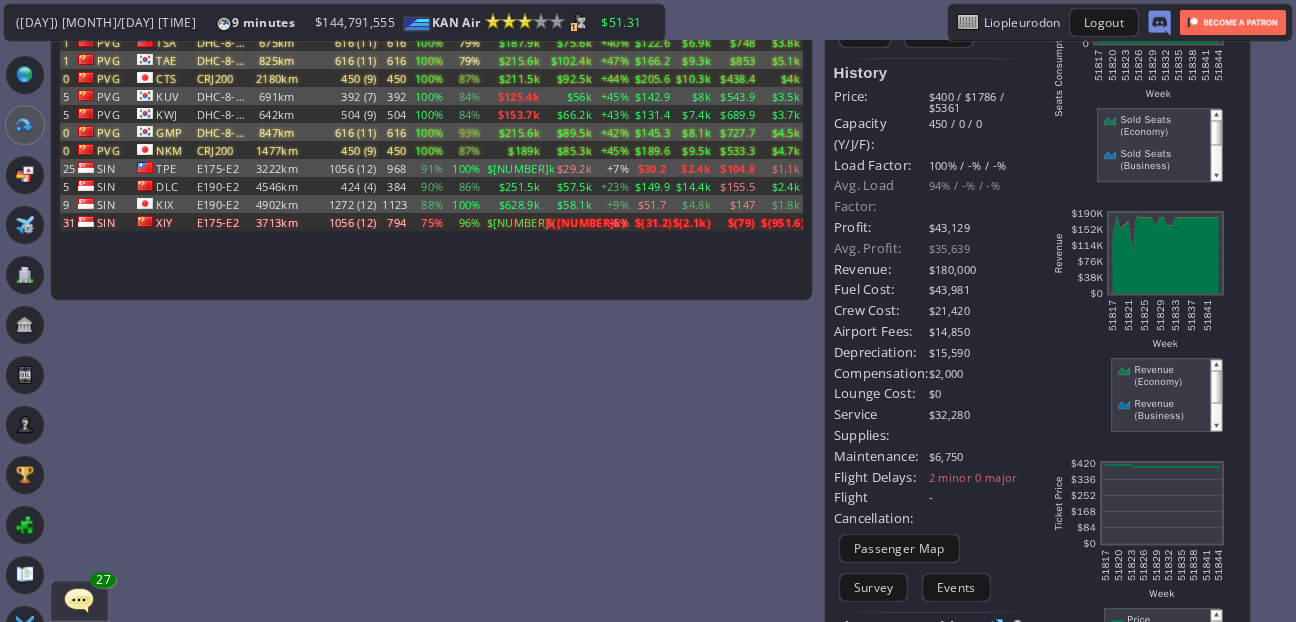 scroll, scrollTop: 0, scrollLeft: 0, axis: both 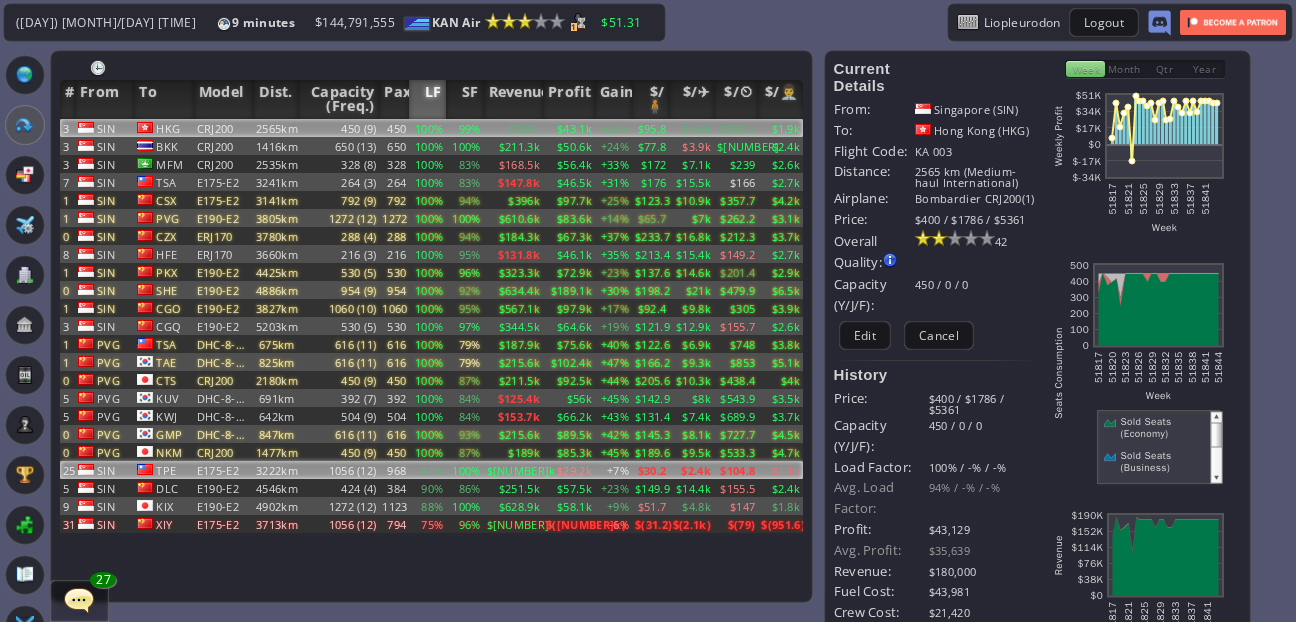 click on "$29.2k" at bounding box center (569, 128) 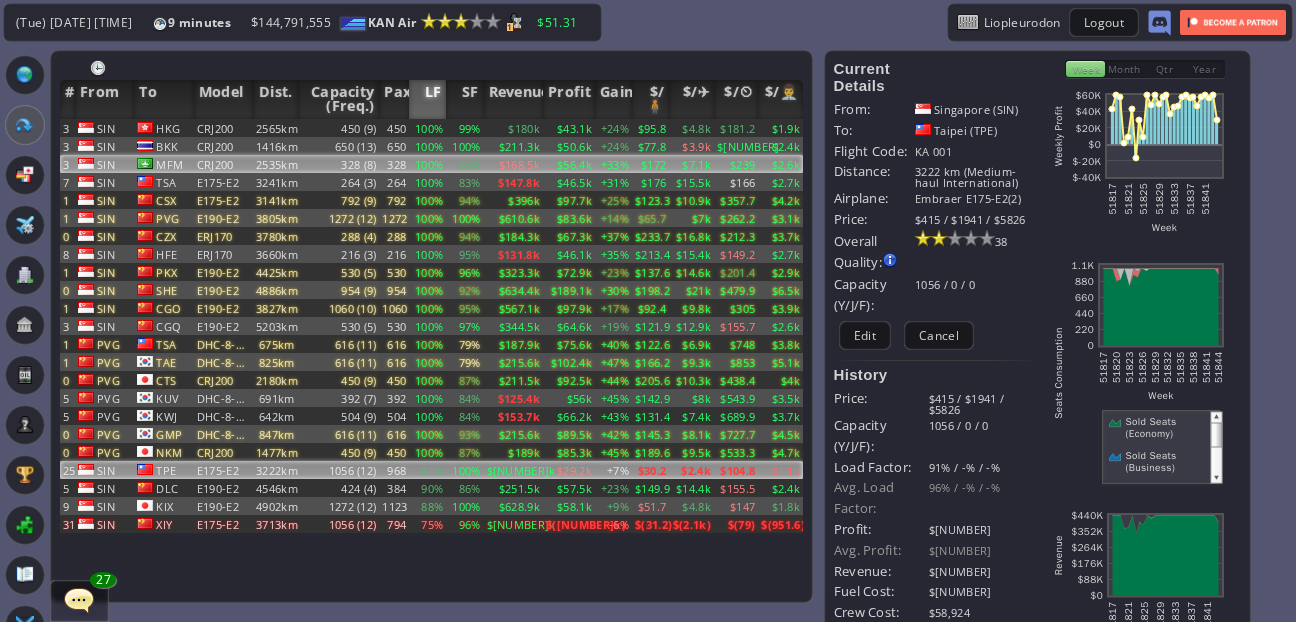 click on "$239" at bounding box center (736, 128) 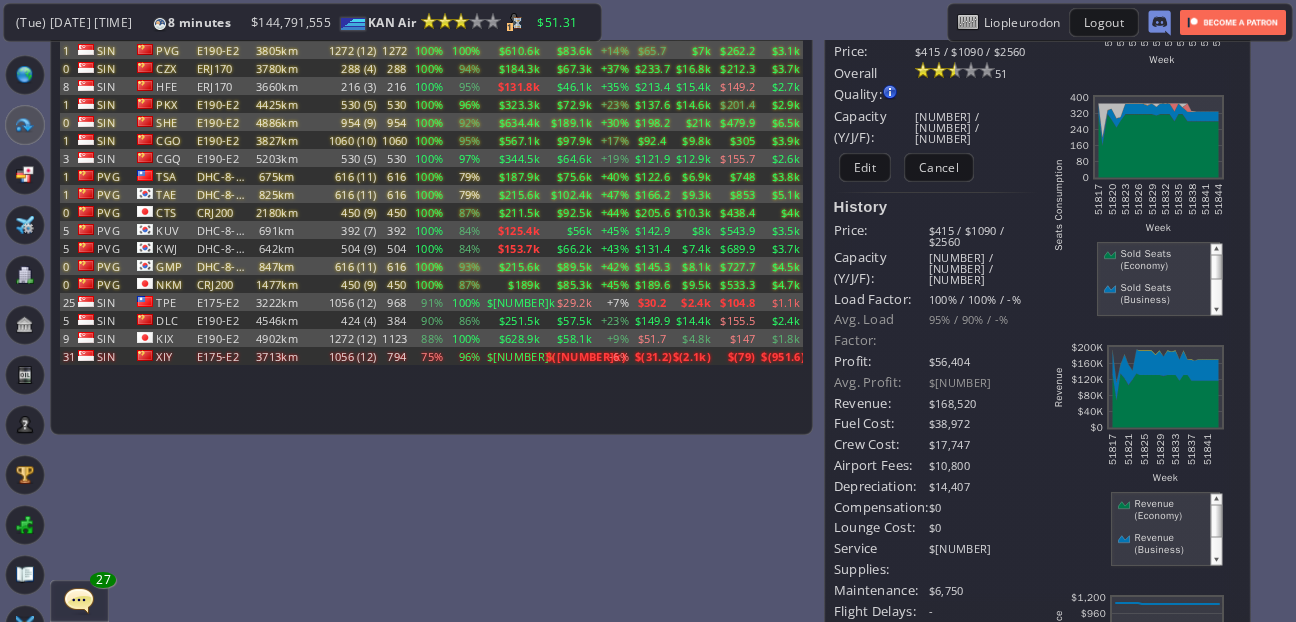 scroll, scrollTop: 13, scrollLeft: 0, axis: vertical 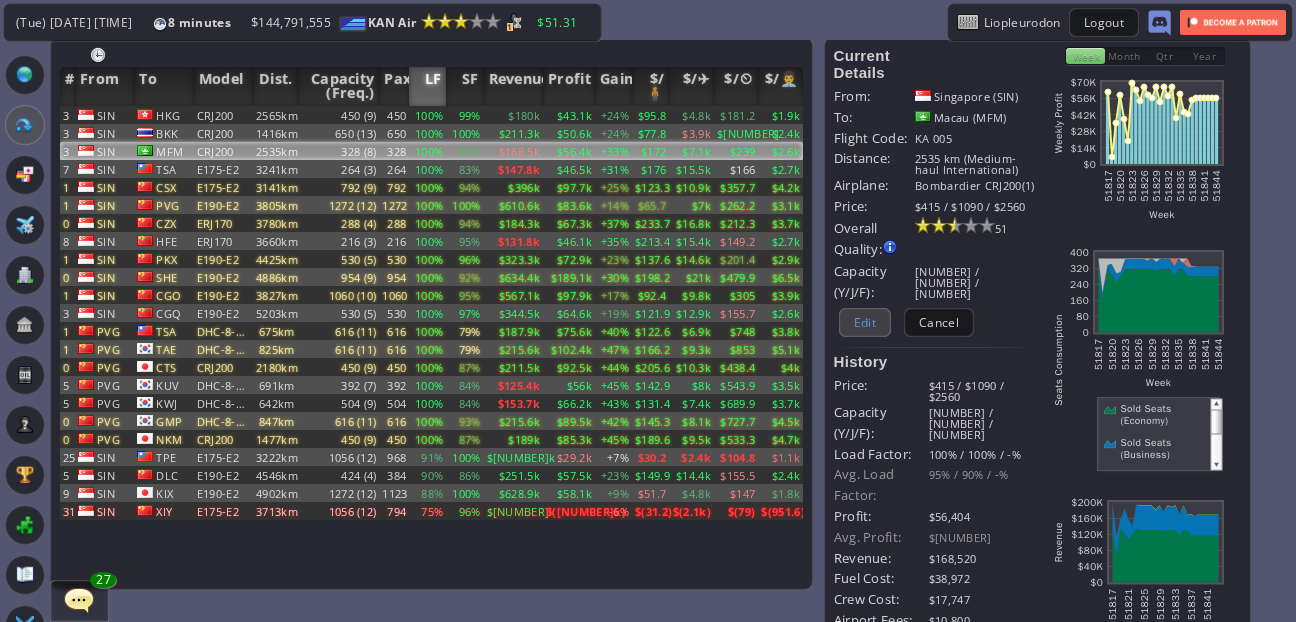 click on "Edit" at bounding box center (865, 322) 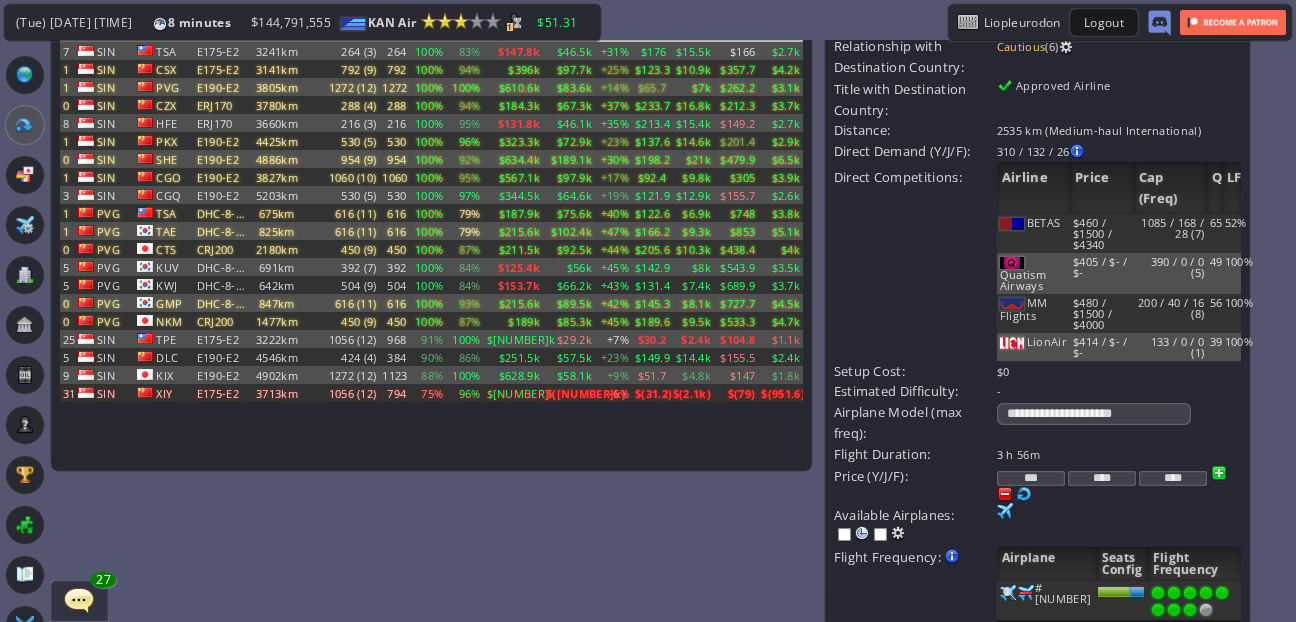 scroll, scrollTop: 229, scrollLeft: 0, axis: vertical 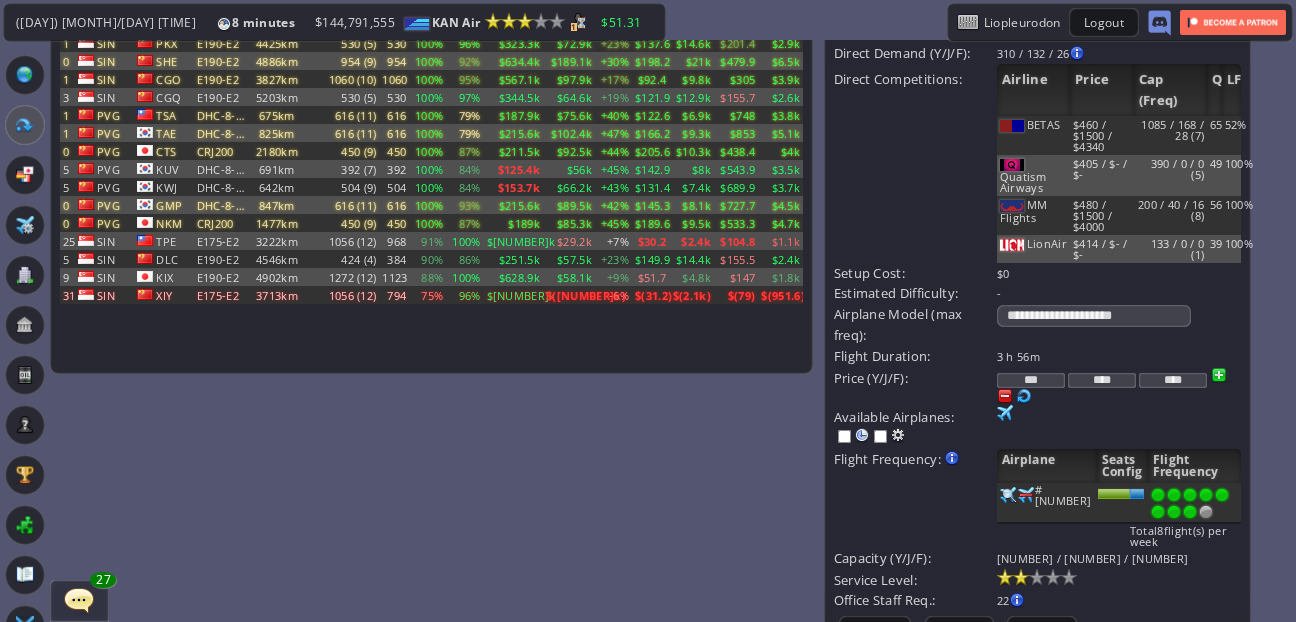 drag, startPoint x: 1022, startPoint y: 380, endPoint x: 1038, endPoint y: 380, distance: 16 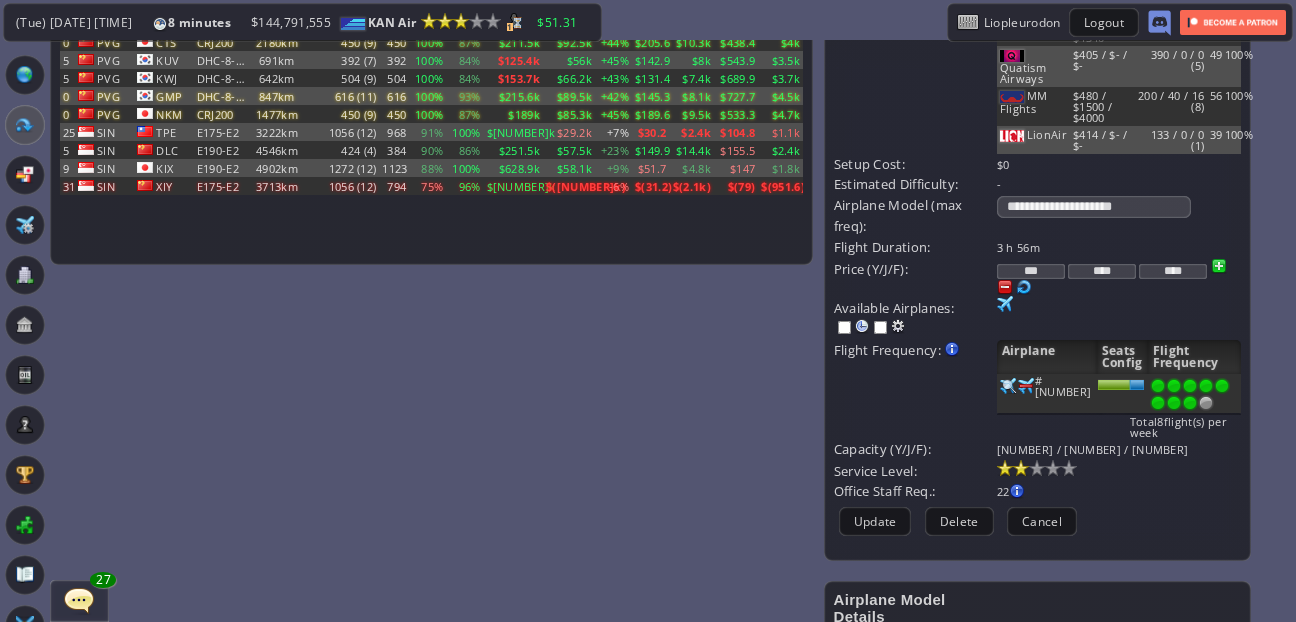 scroll, scrollTop: 362, scrollLeft: 0, axis: vertical 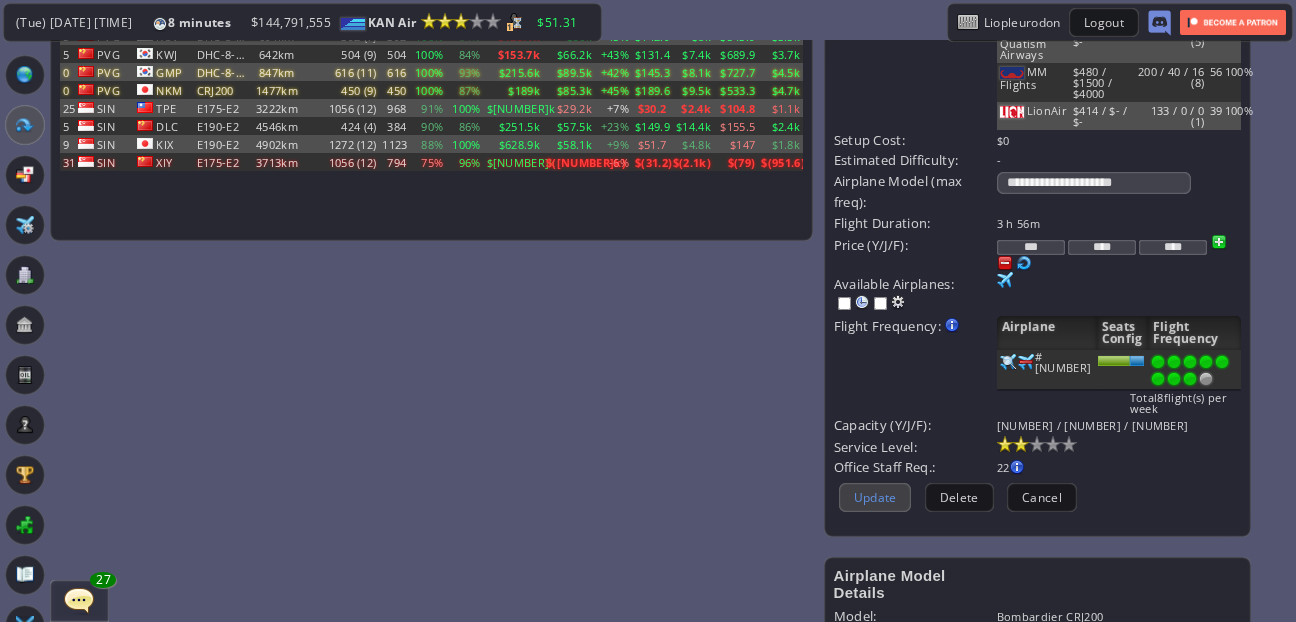 type on "***" 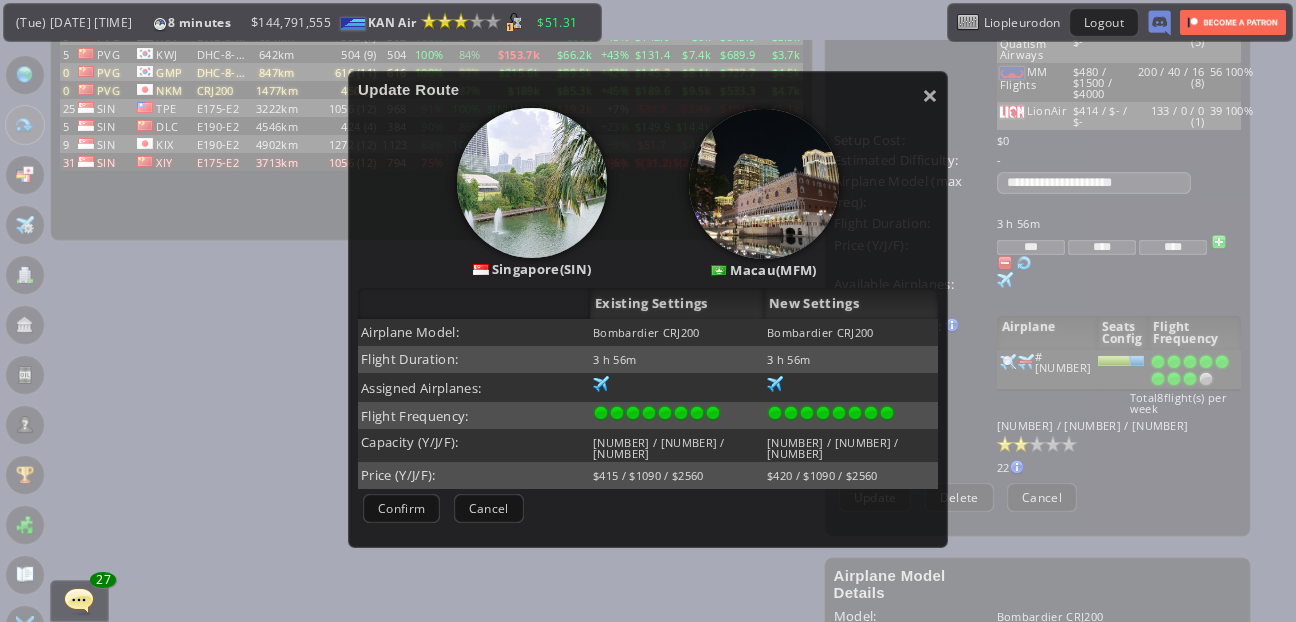 scroll, scrollTop: 233, scrollLeft: 0, axis: vertical 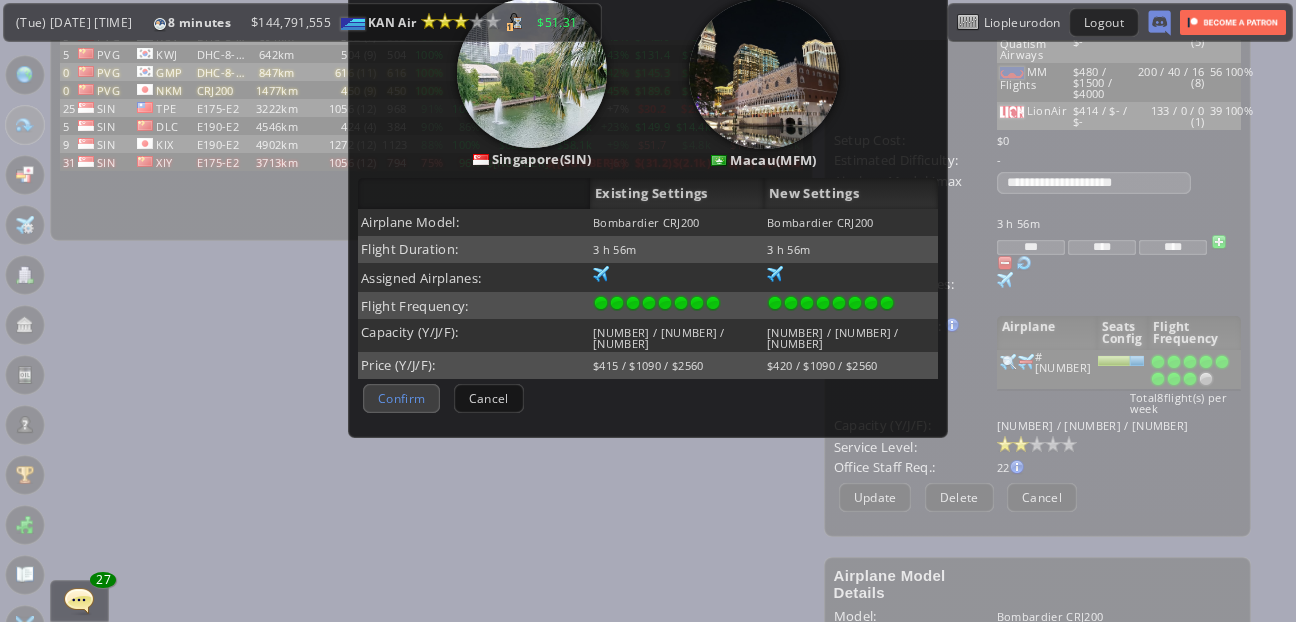 click on "Confirm" at bounding box center [401, 398] 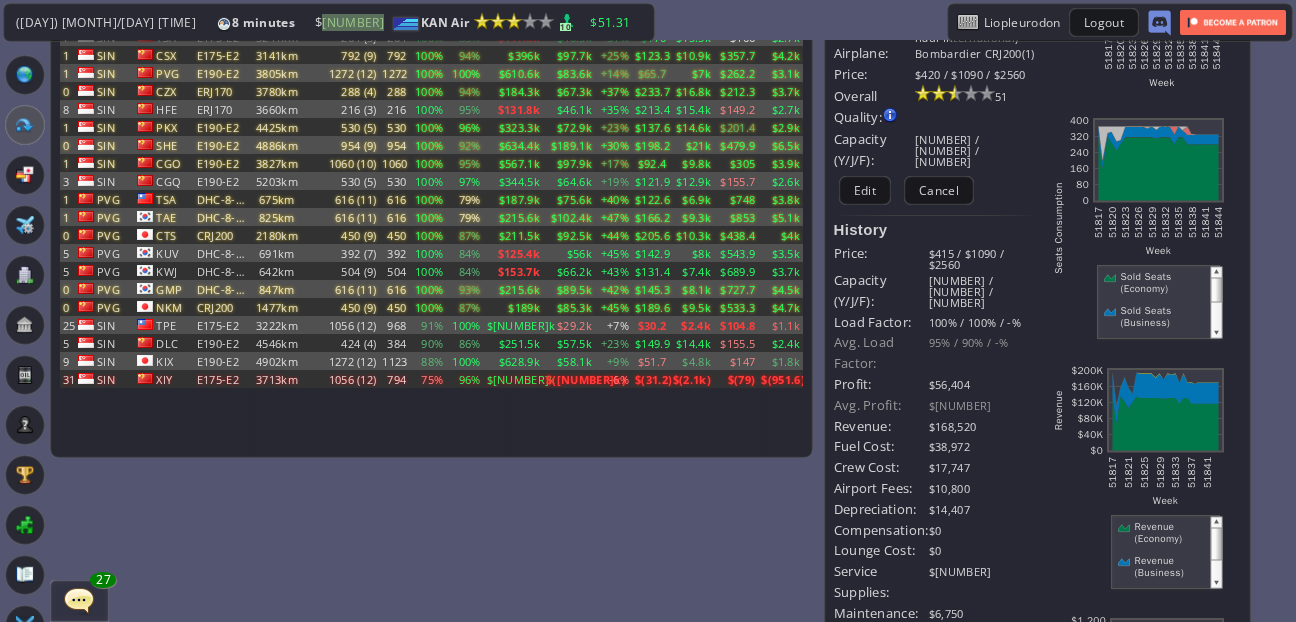 scroll, scrollTop: 45, scrollLeft: 0, axis: vertical 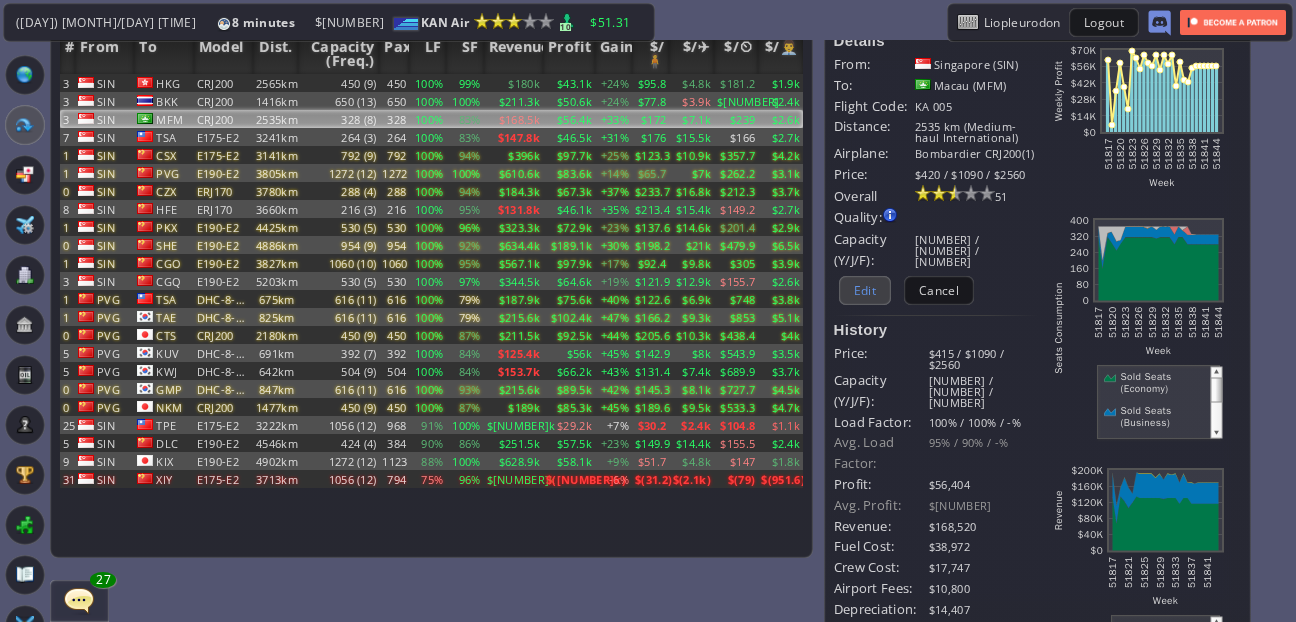 click on "Edit" at bounding box center [865, 290] 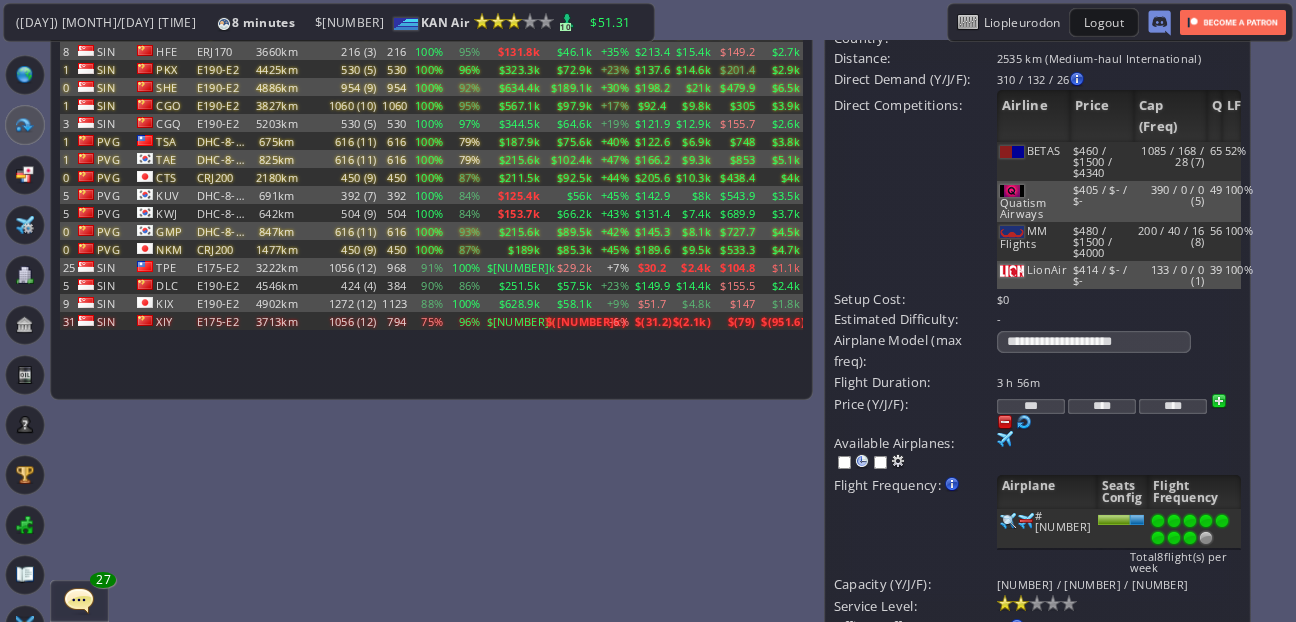 scroll, scrollTop: 299, scrollLeft: 0, axis: vertical 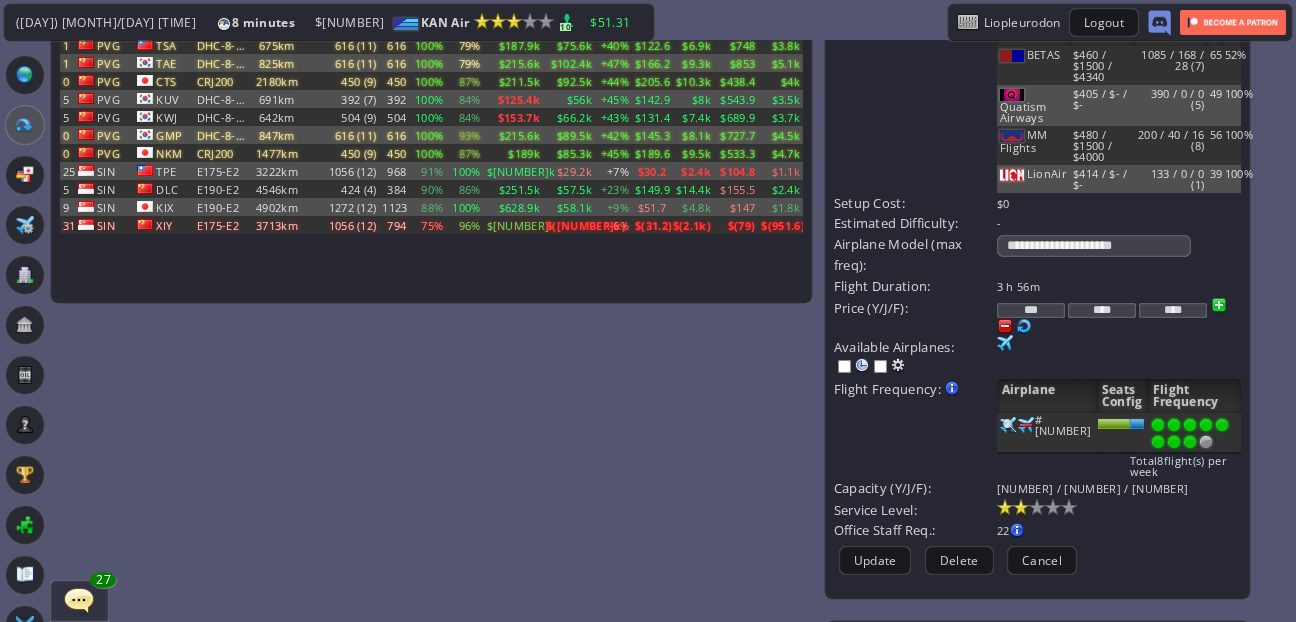 drag, startPoint x: 1088, startPoint y: 303, endPoint x: 1111, endPoint y: 304, distance: 23.021729 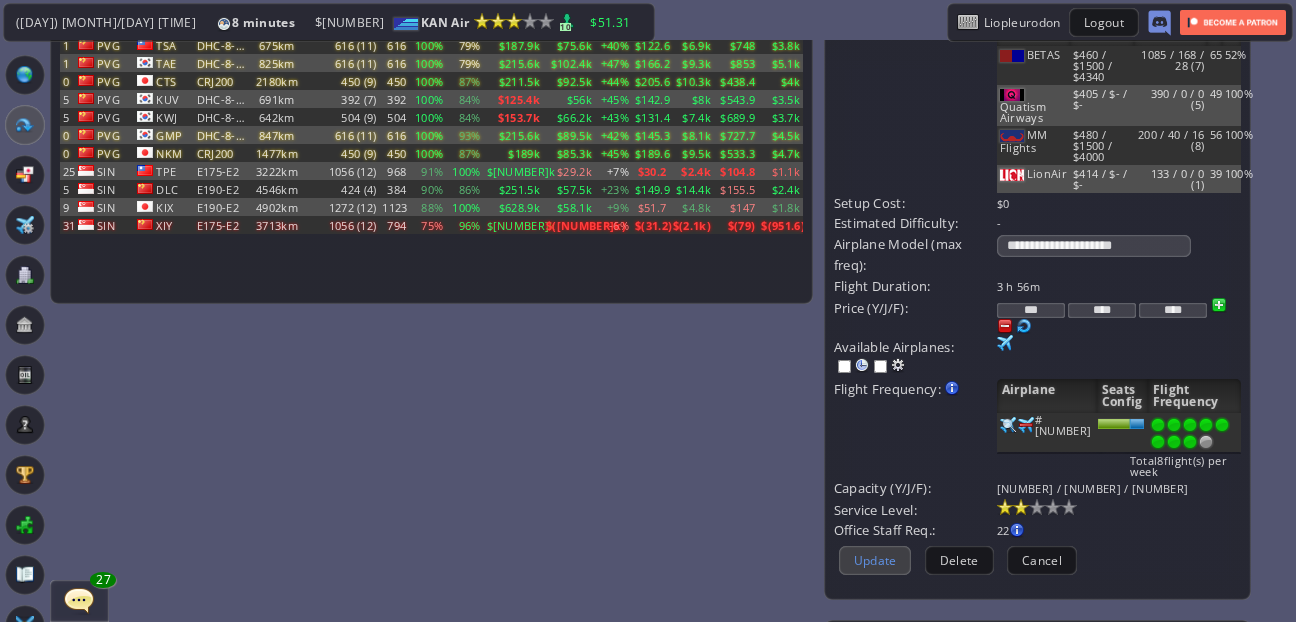 type on "****" 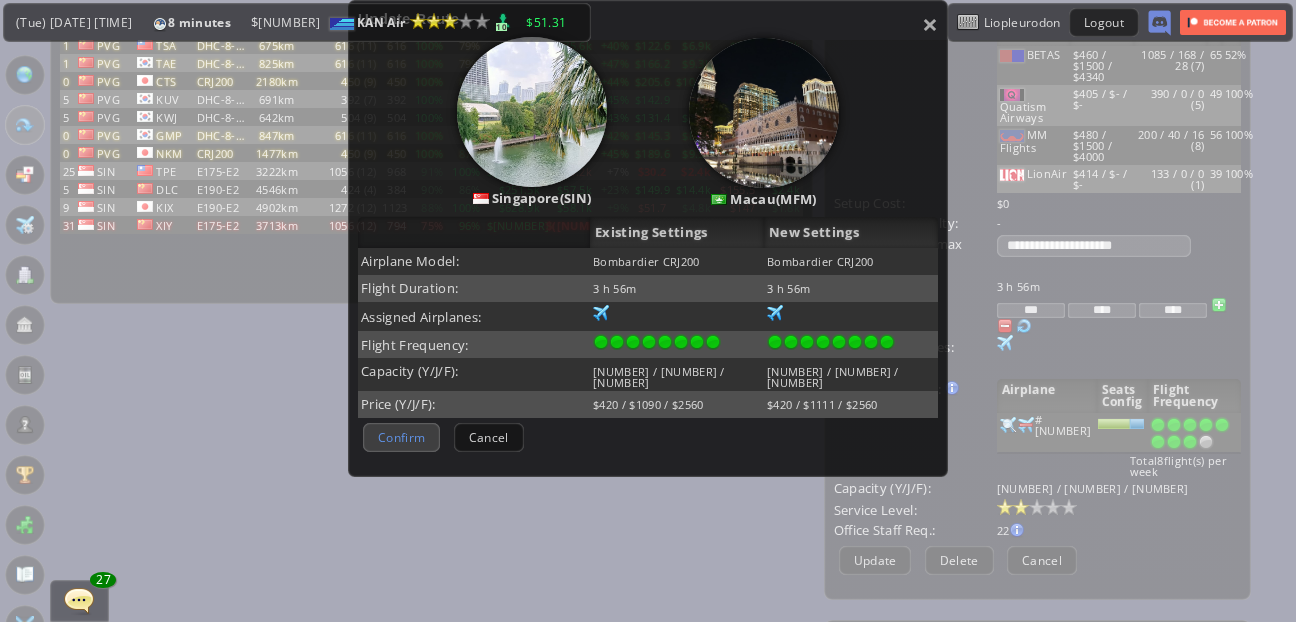 click on "Confirm" at bounding box center [401, 437] 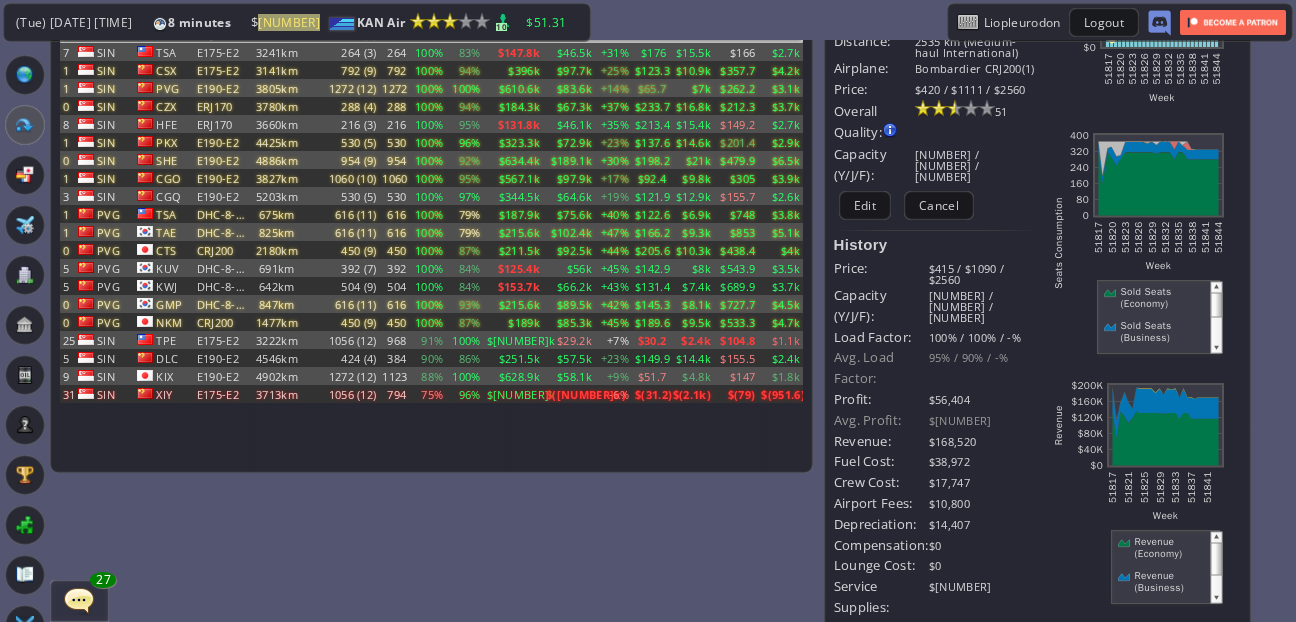 scroll, scrollTop: 0, scrollLeft: 0, axis: both 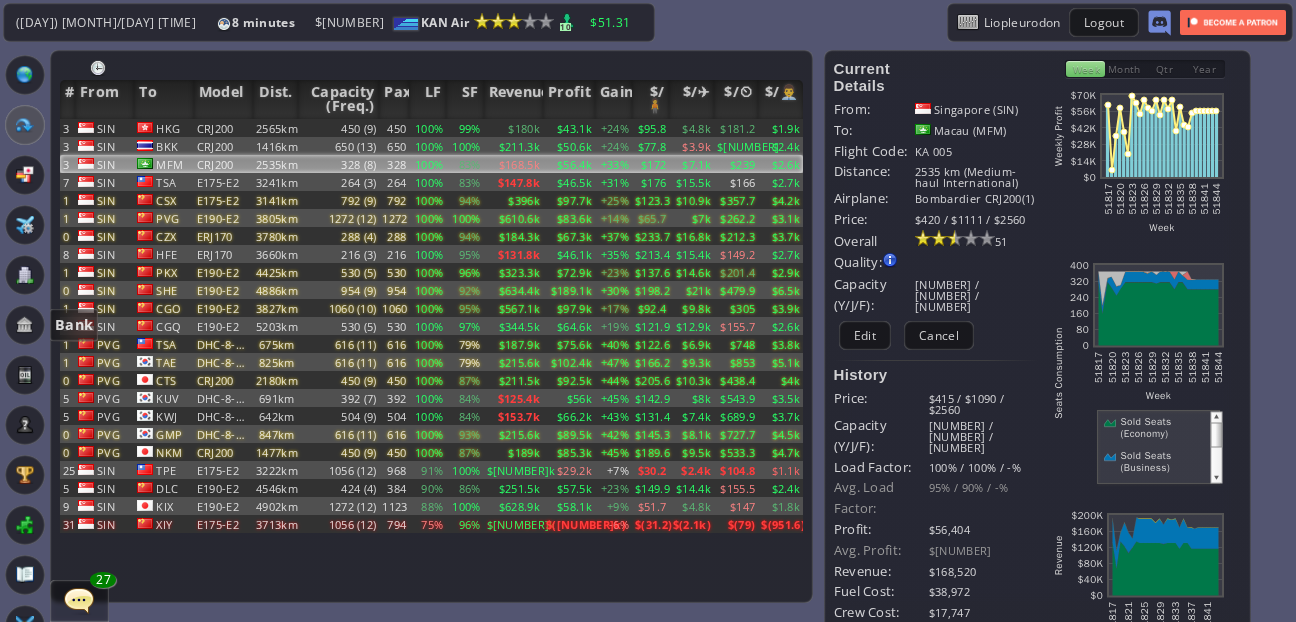 click at bounding box center (25, 325) 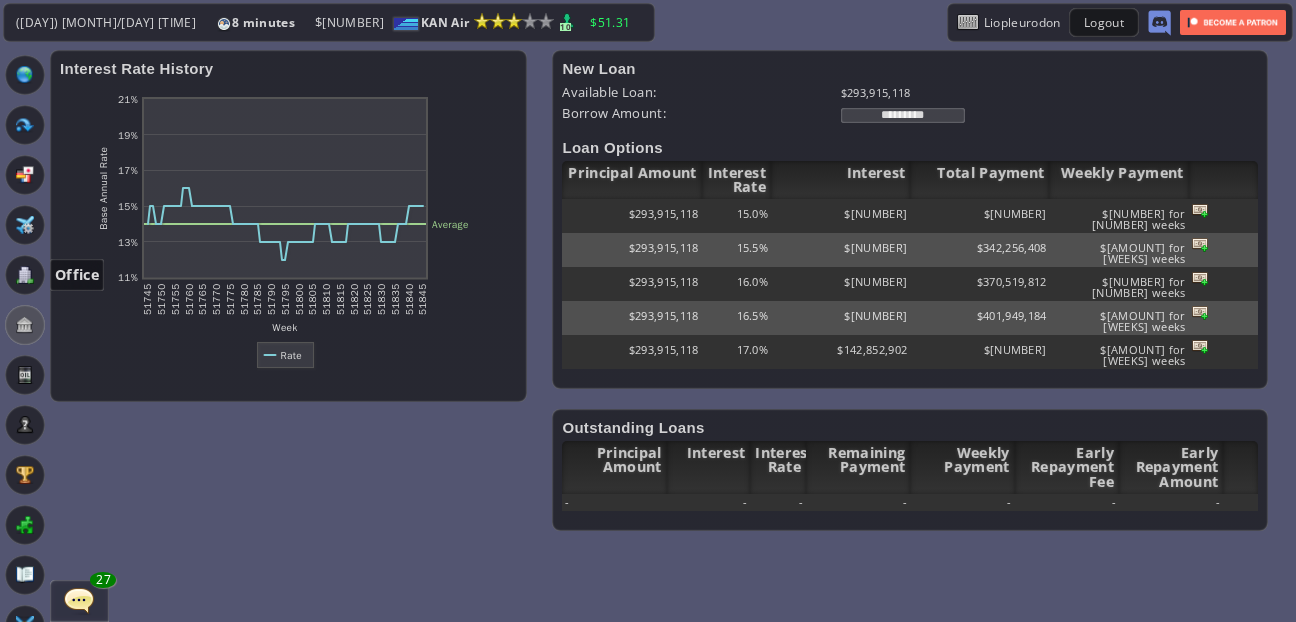 click at bounding box center (25, 275) 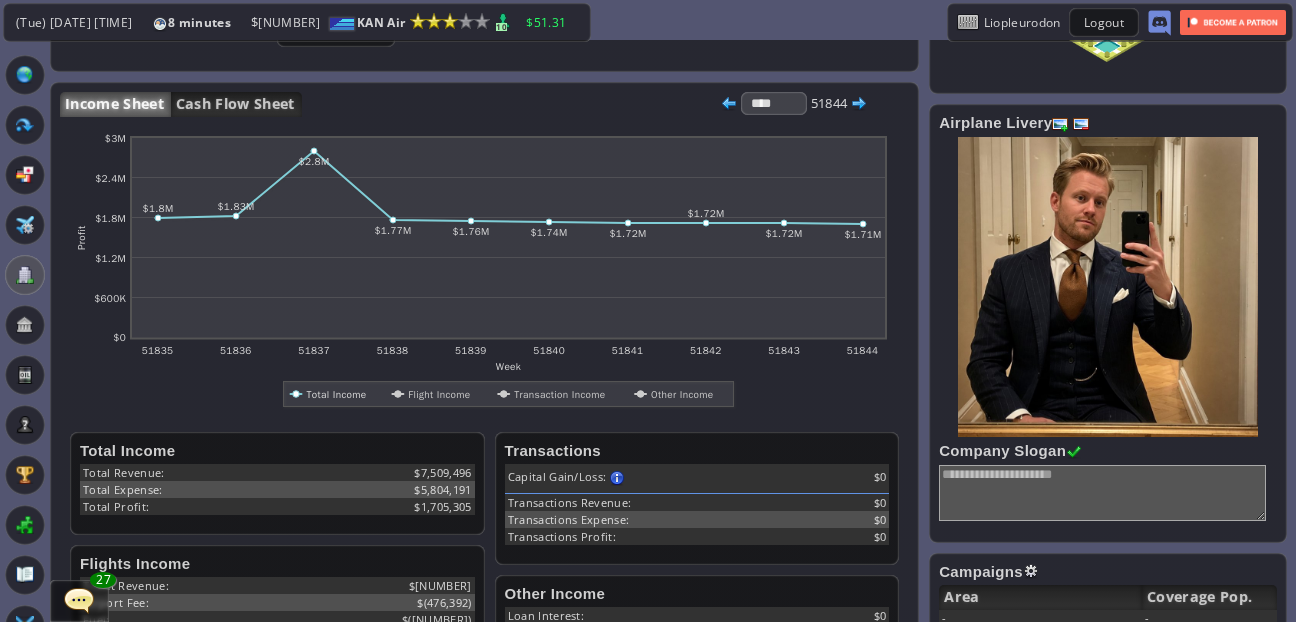 scroll, scrollTop: 165, scrollLeft: 0, axis: vertical 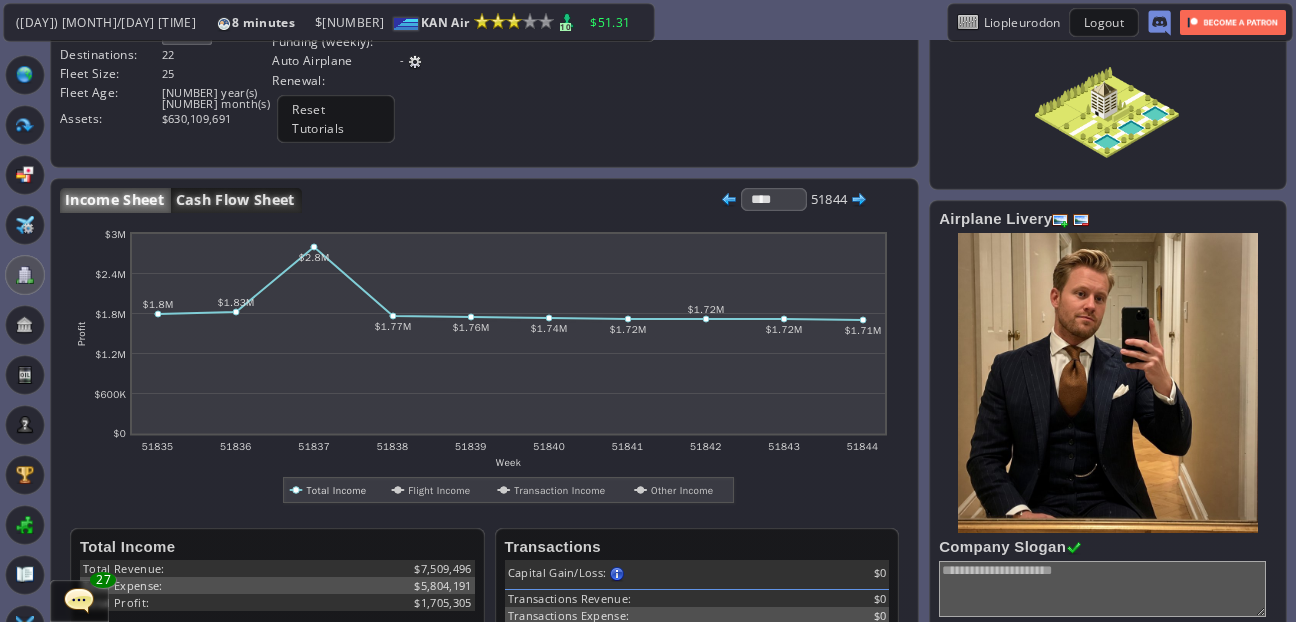 click on "Cash Flow Sheet" at bounding box center [236, 200] 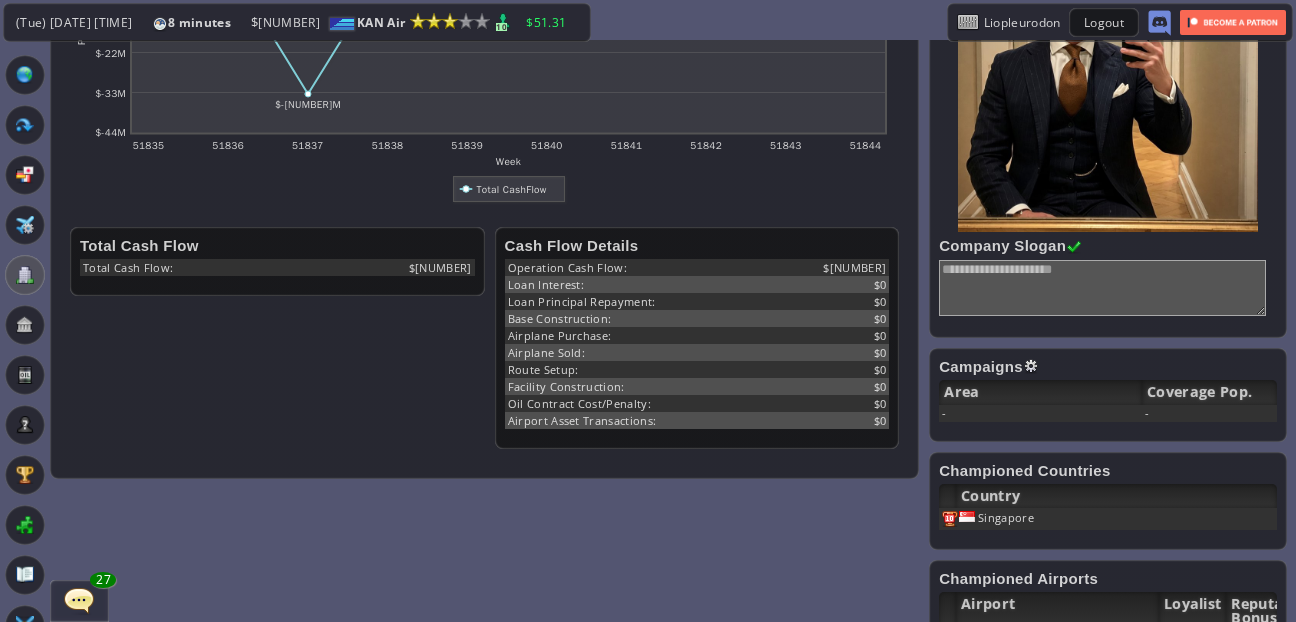 scroll, scrollTop: 80, scrollLeft: 0, axis: vertical 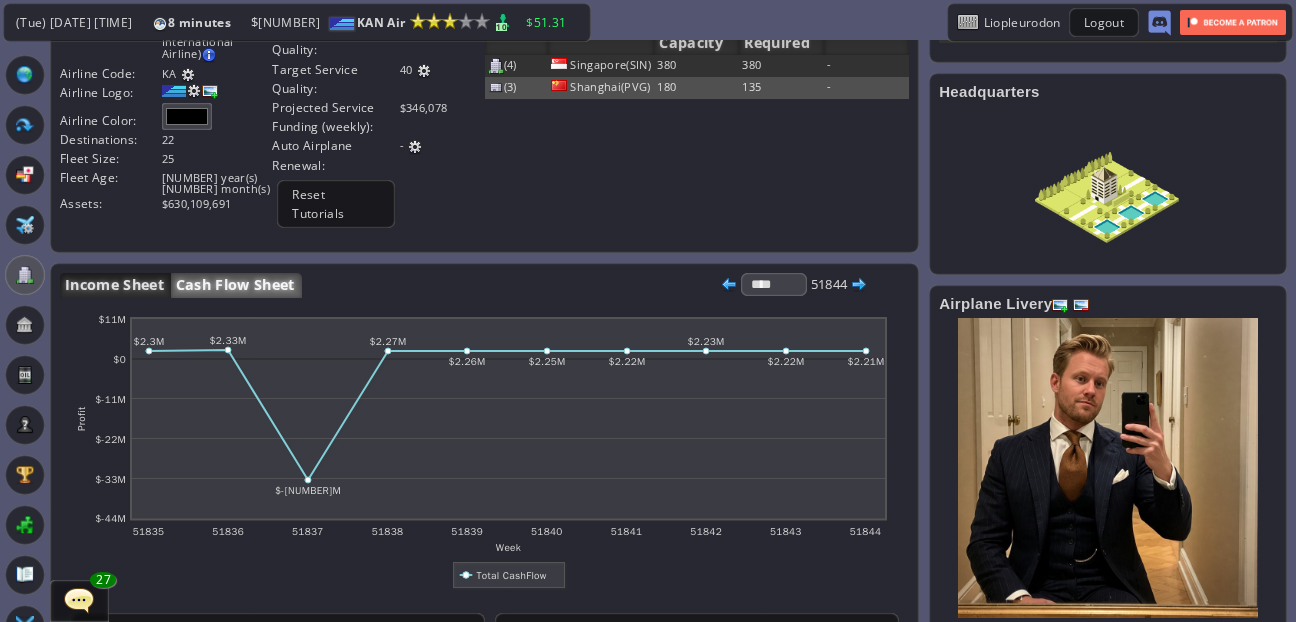 click on "Income Sheet" at bounding box center (115, 285) 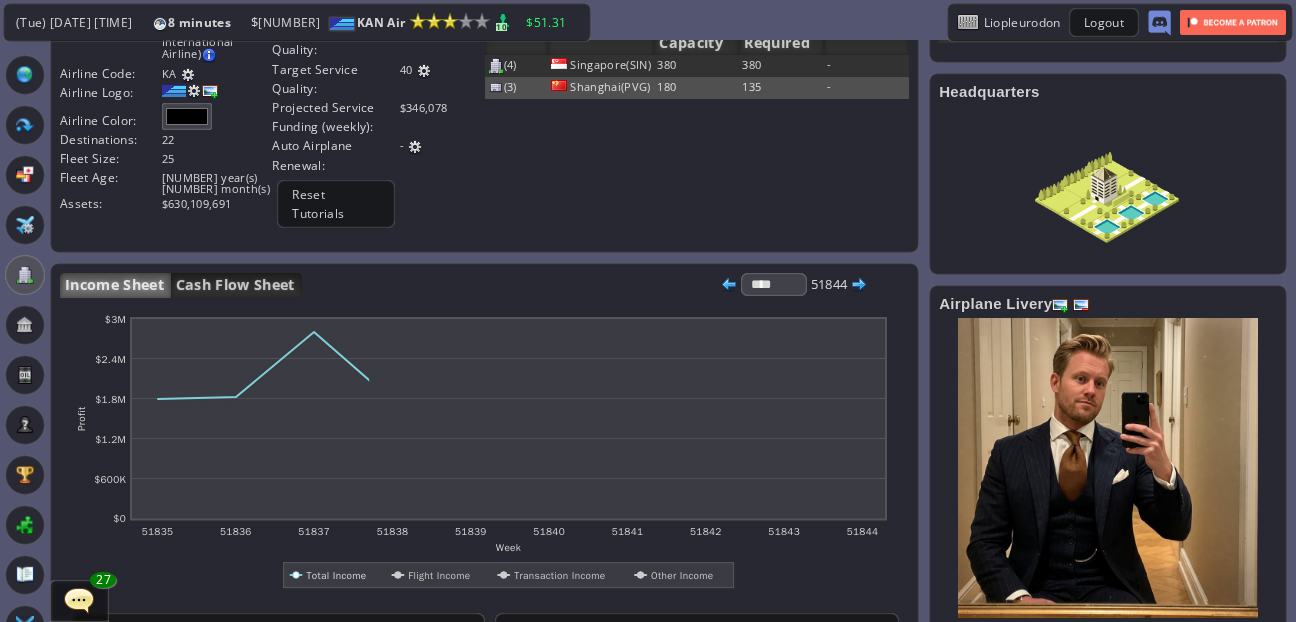 scroll, scrollTop: 0, scrollLeft: 0, axis: both 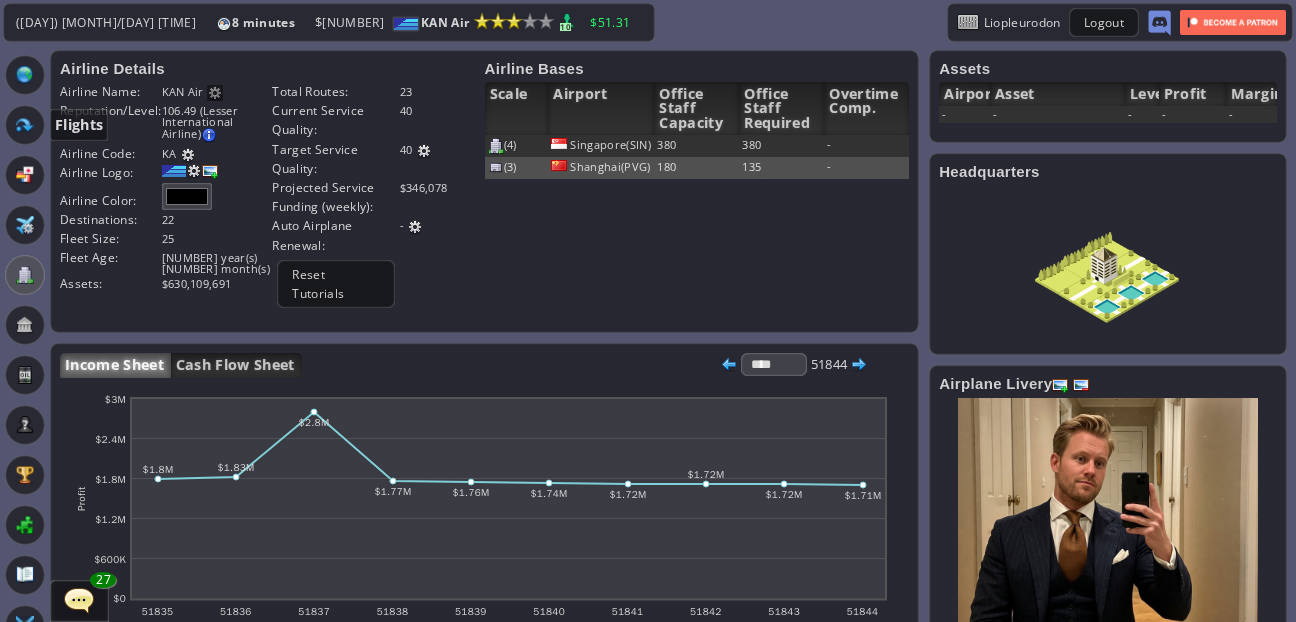 click at bounding box center [25, 125] 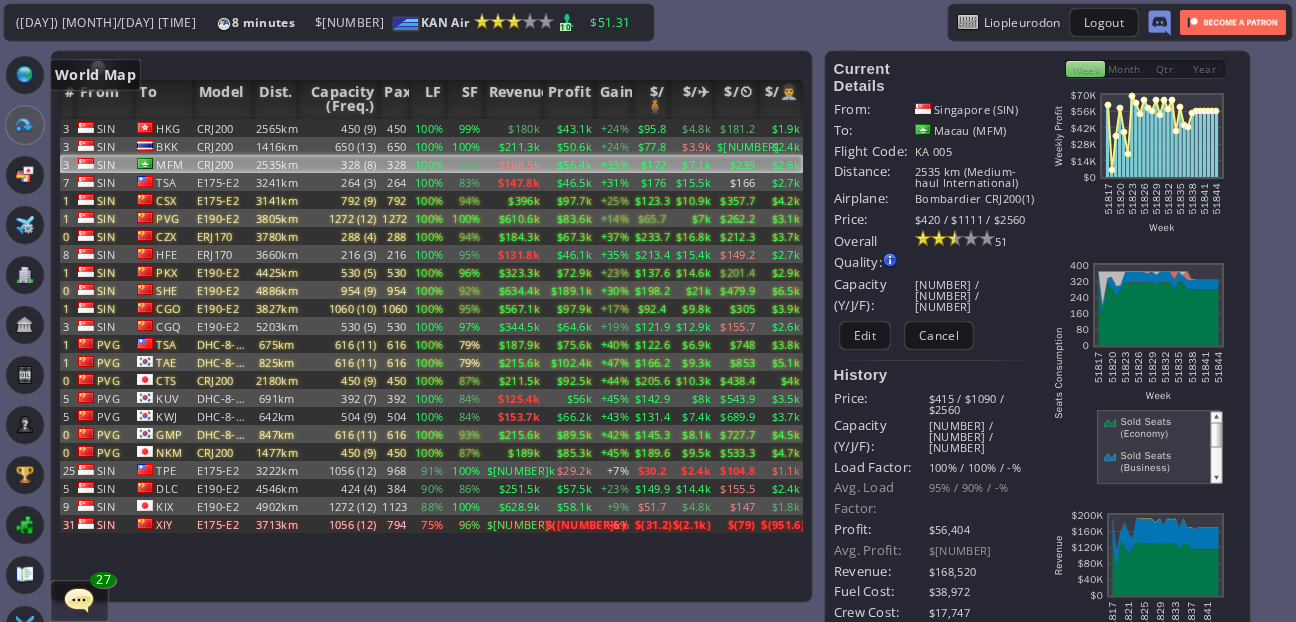 click at bounding box center (25, 75) 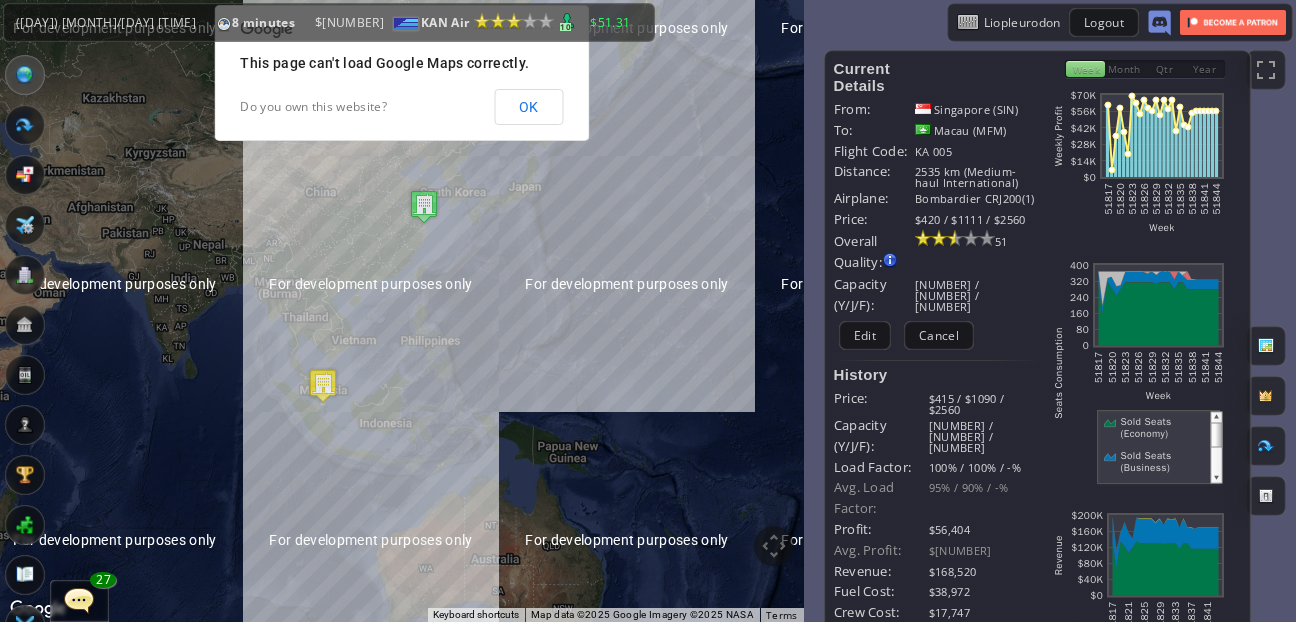 click on "To navigate, press the arrow keys." at bounding box center [402, 311] 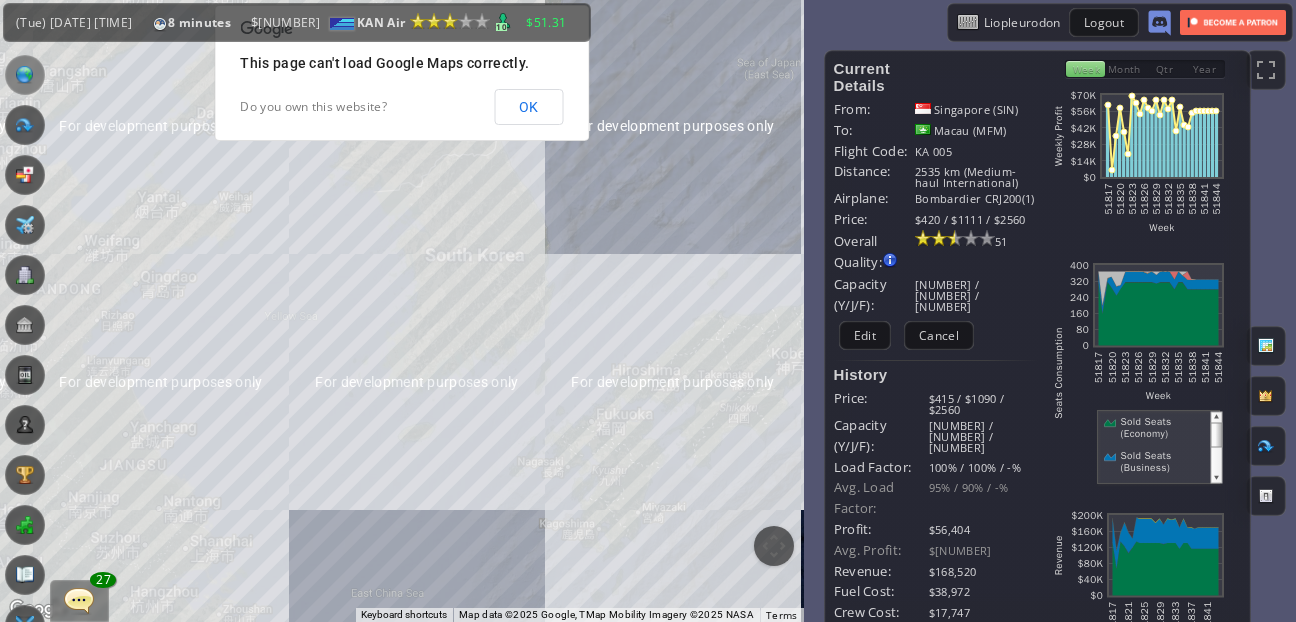 click on "To navigate, press the arrow keys." at bounding box center (402, 311) 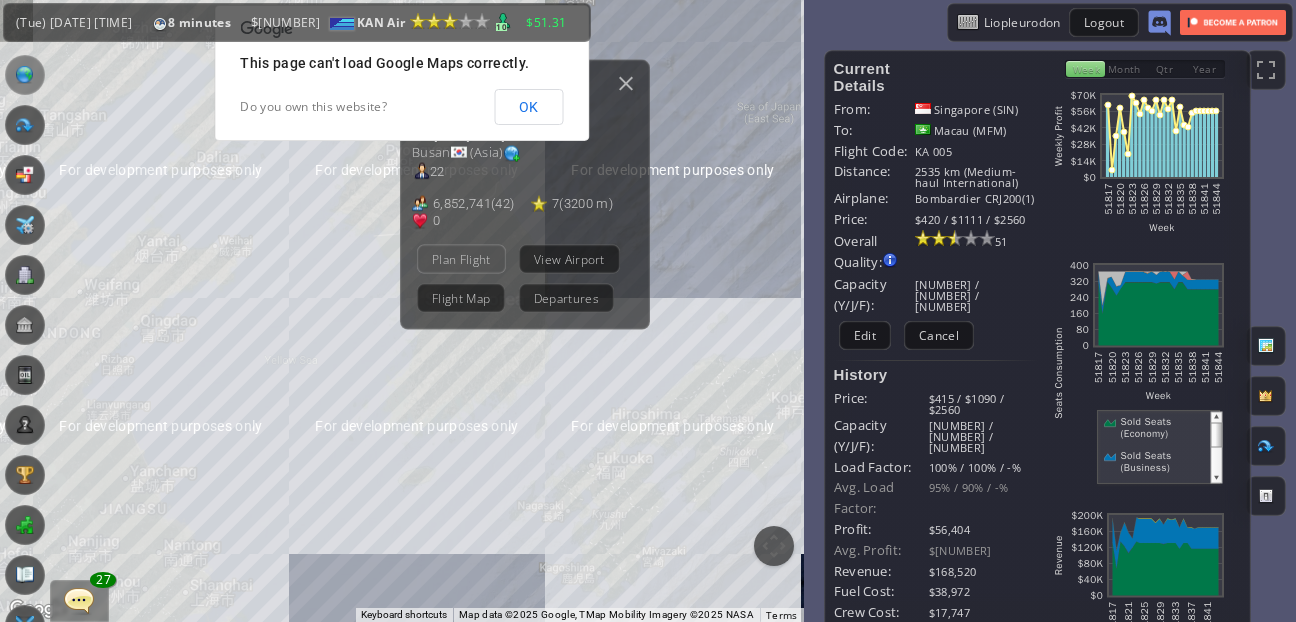 click on "Plan Flight" at bounding box center (461, 259) 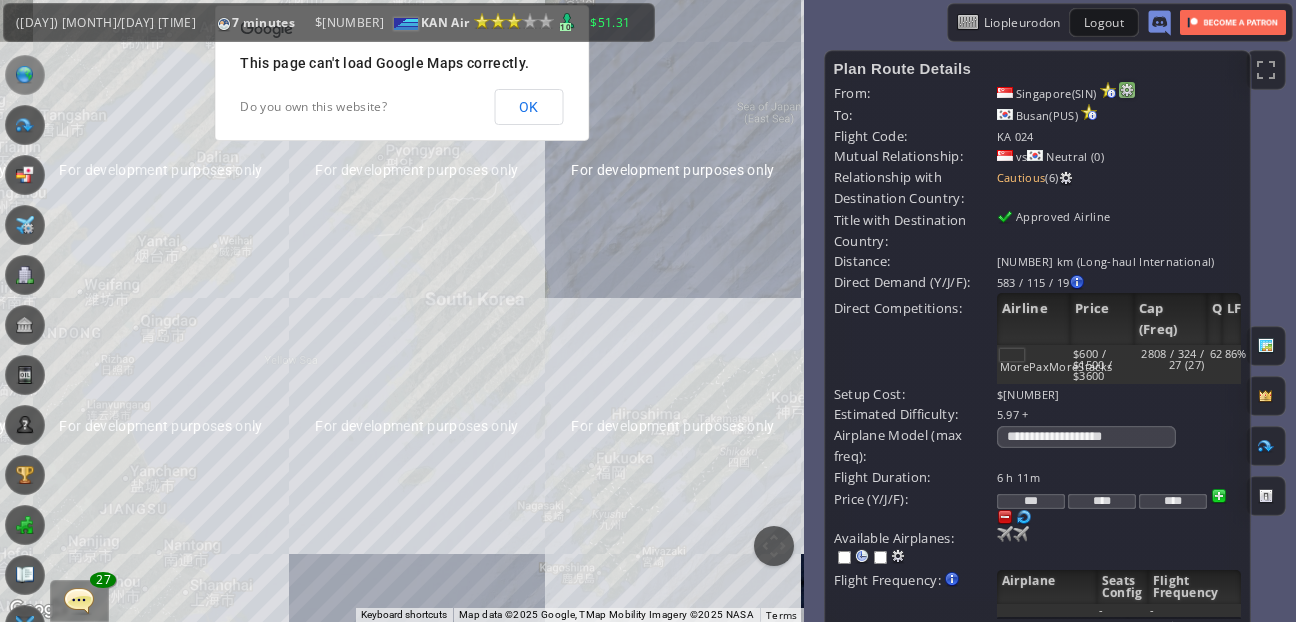 click at bounding box center [1127, 90] 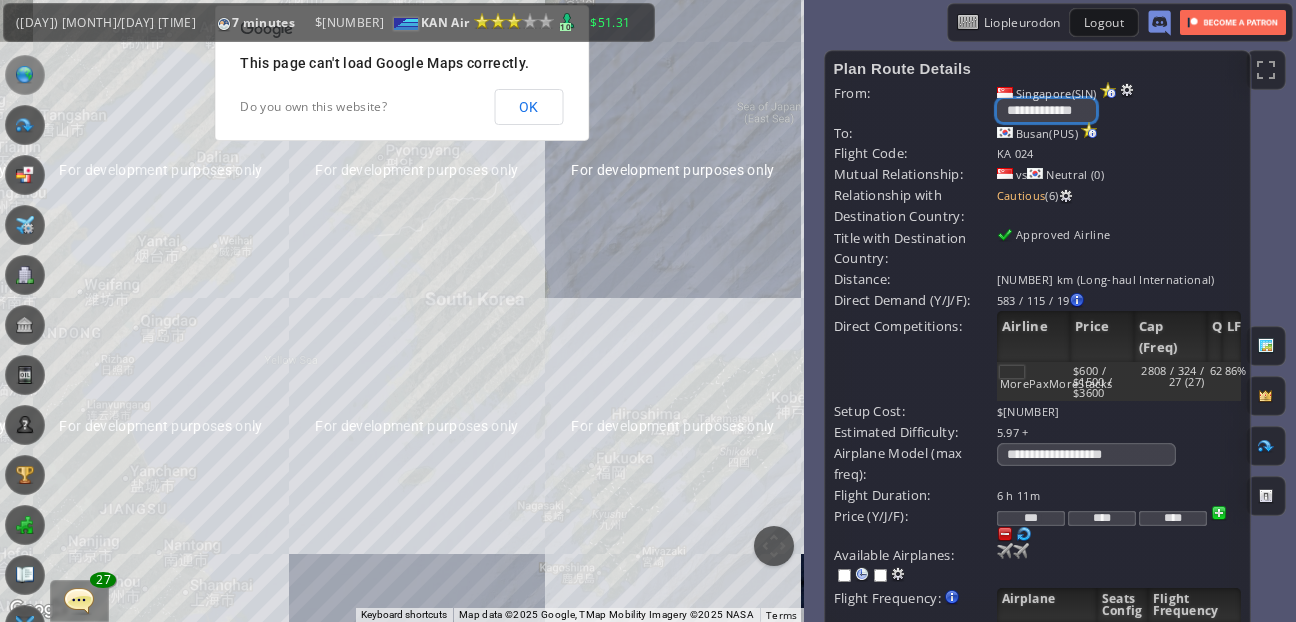 click on "**********" at bounding box center (1046, 110) 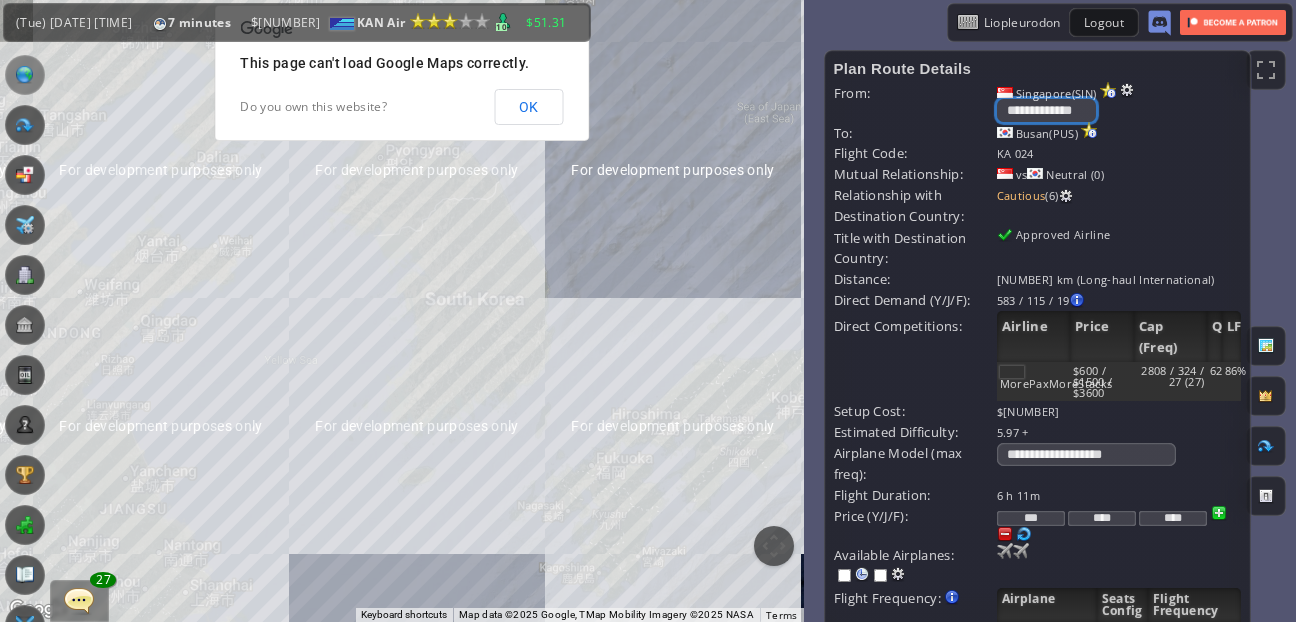 select on "****" 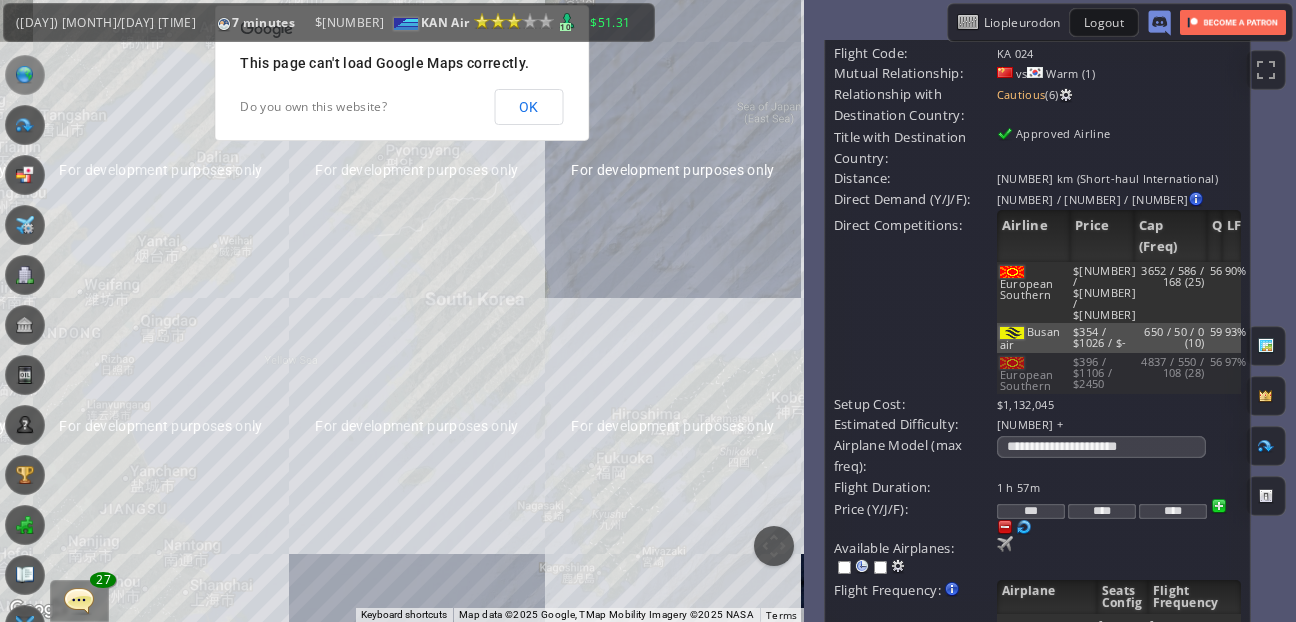 scroll, scrollTop: 218, scrollLeft: 0, axis: vertical 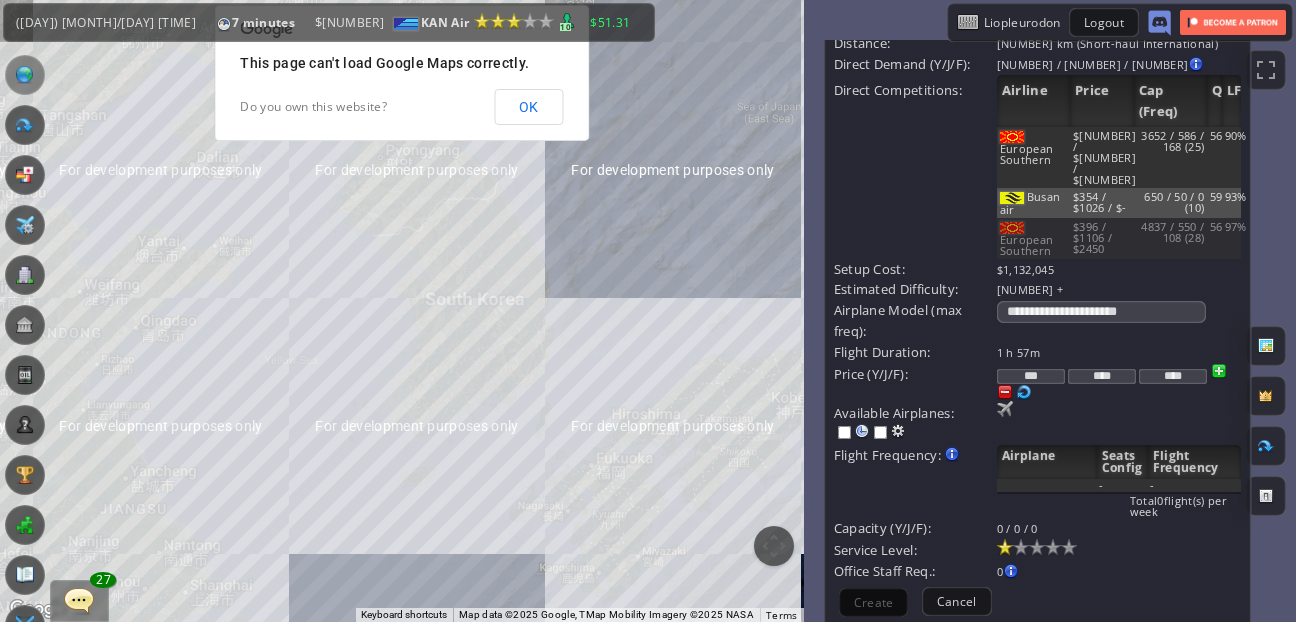 click on "***" at bounding box center [1031, 376] 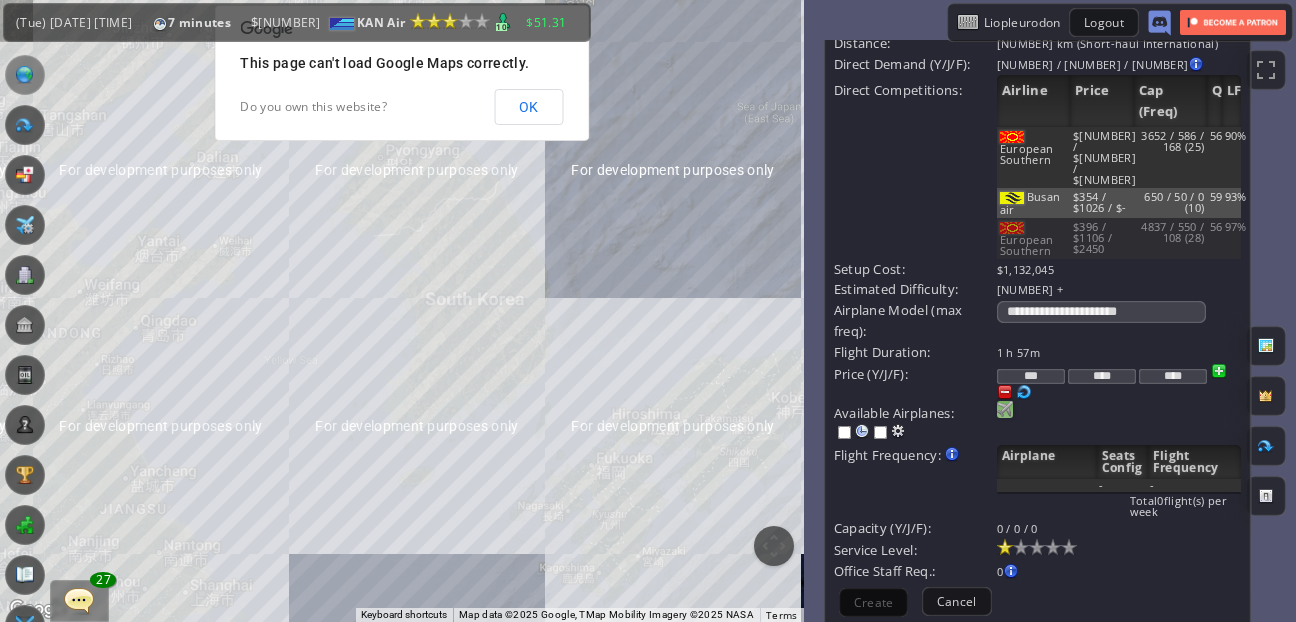 type on "***" 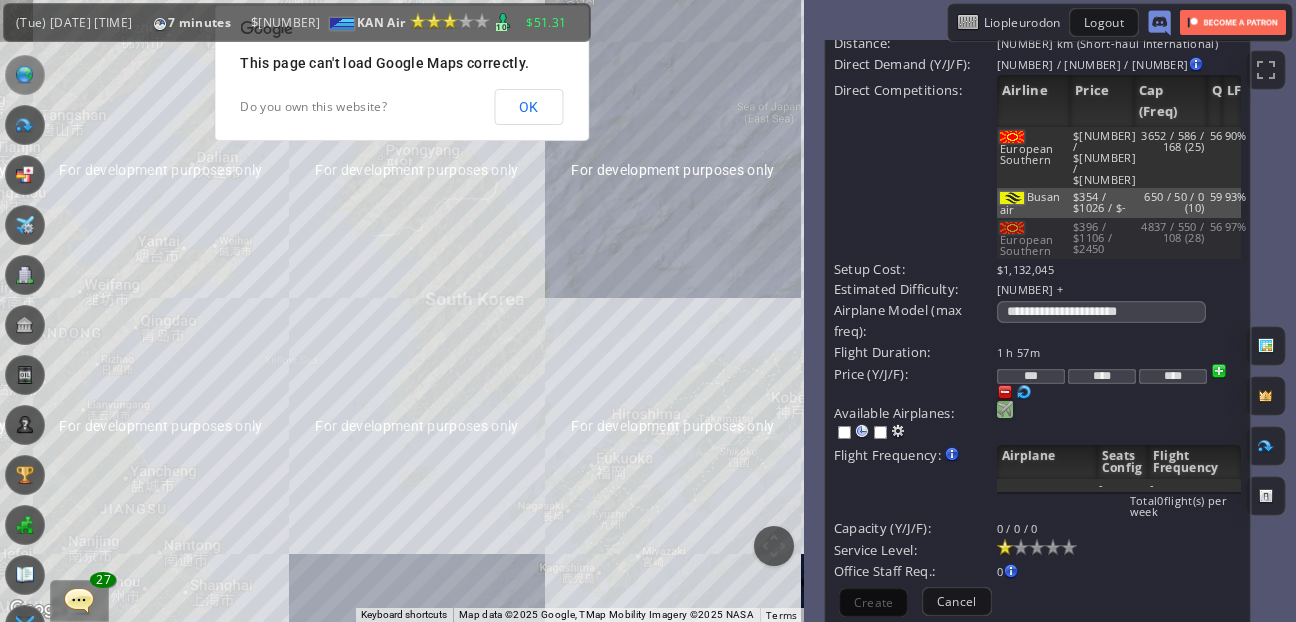 click at bounding box center (1005, 409) 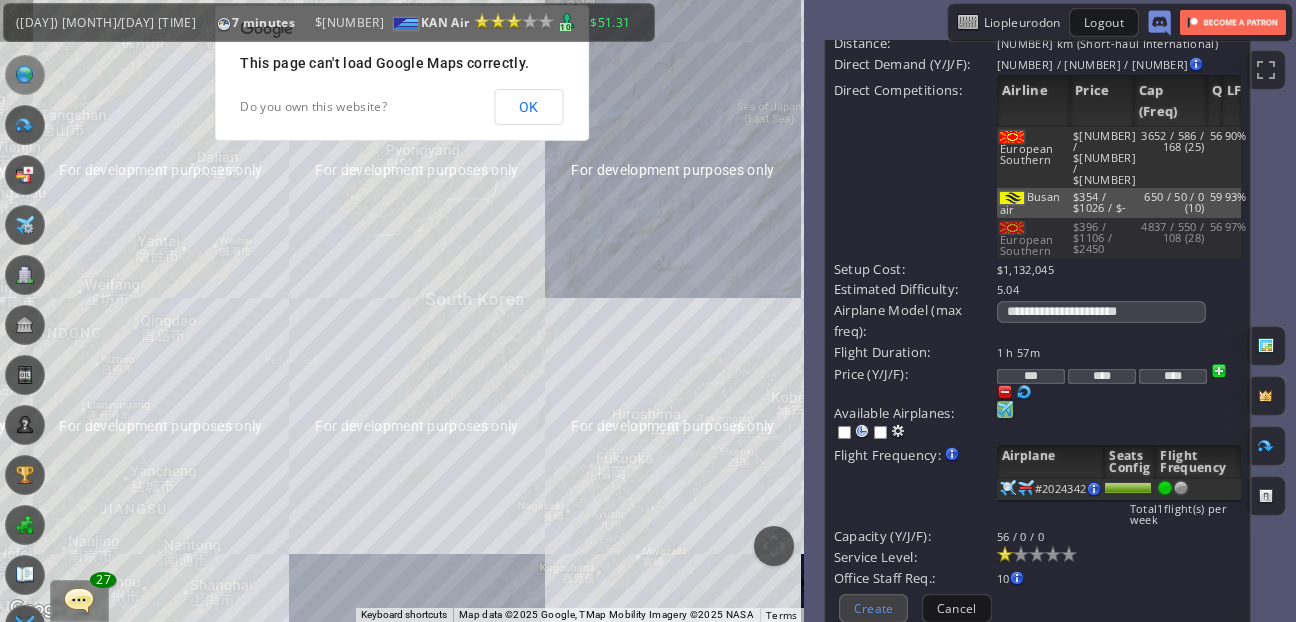click on "Create" at bounding box center (874, 608) 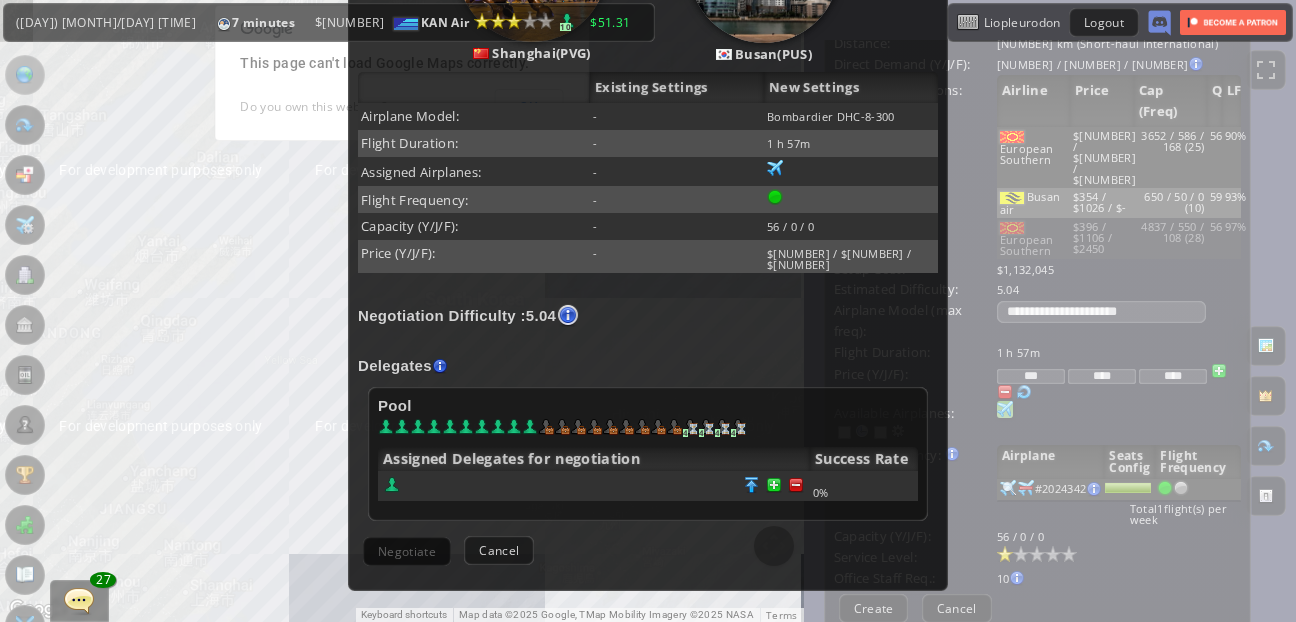 scroll, scrollTop: 370, scrollLeft: 0, axis: vertical 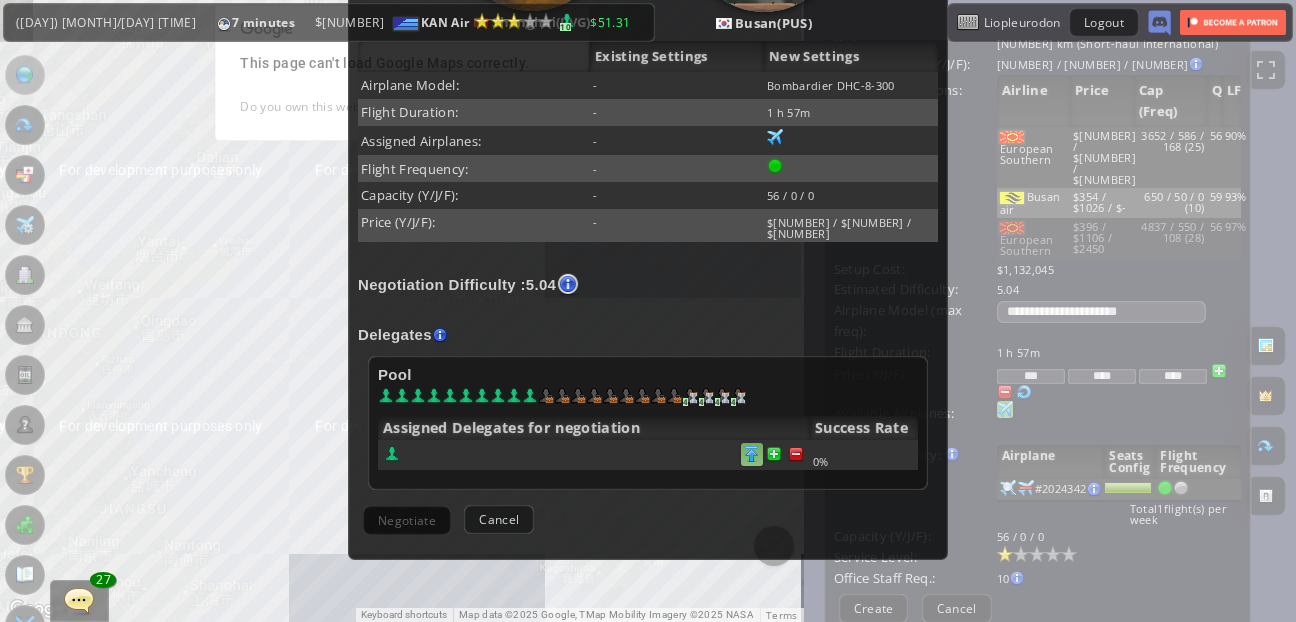 click at bounding box center [796, 454] 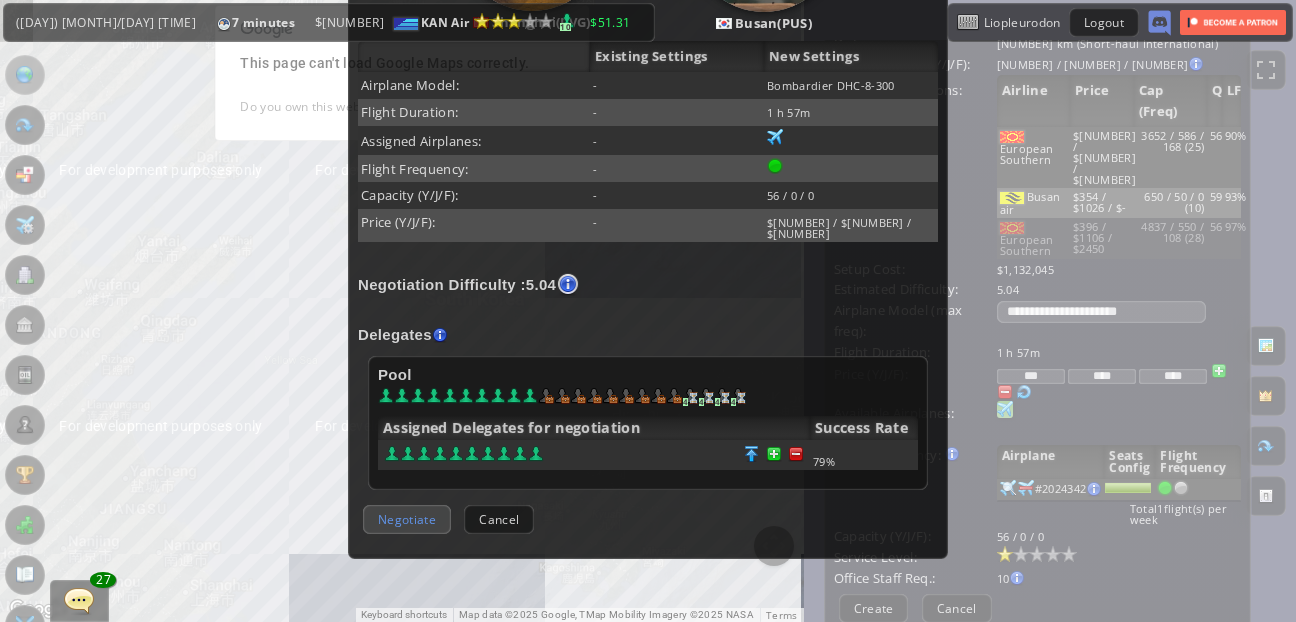 click on "Negotiate" at bounding box center [407, 519] 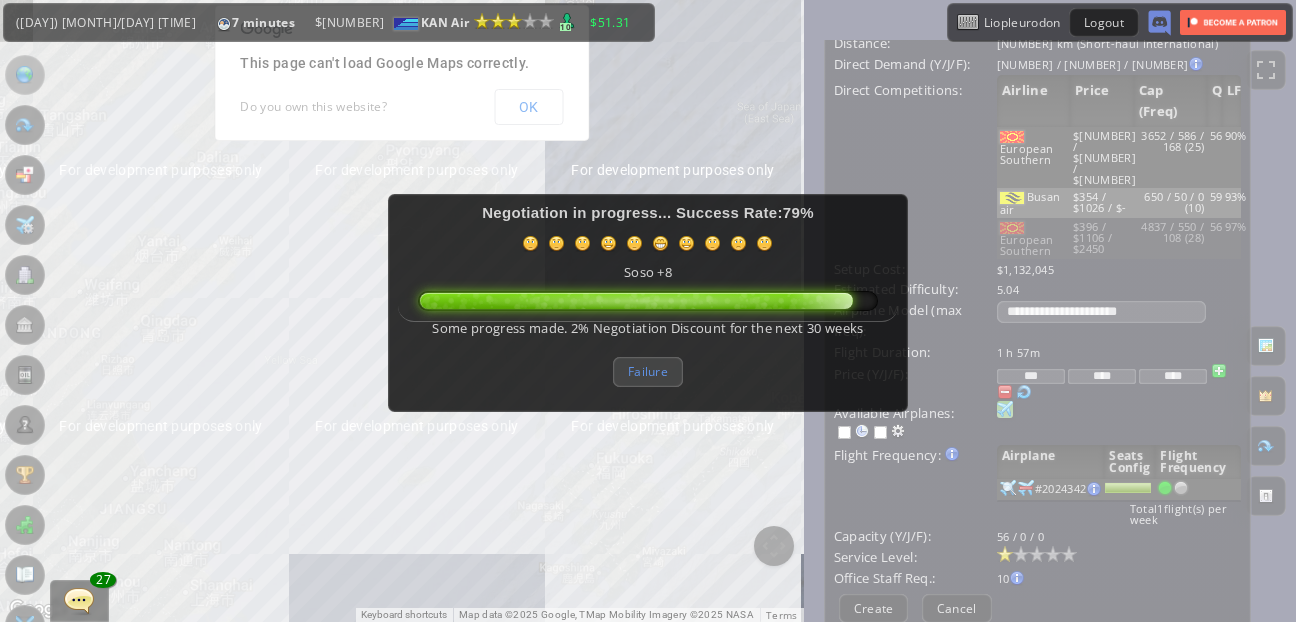 click on "Failure" at bounding box center (648, 371) 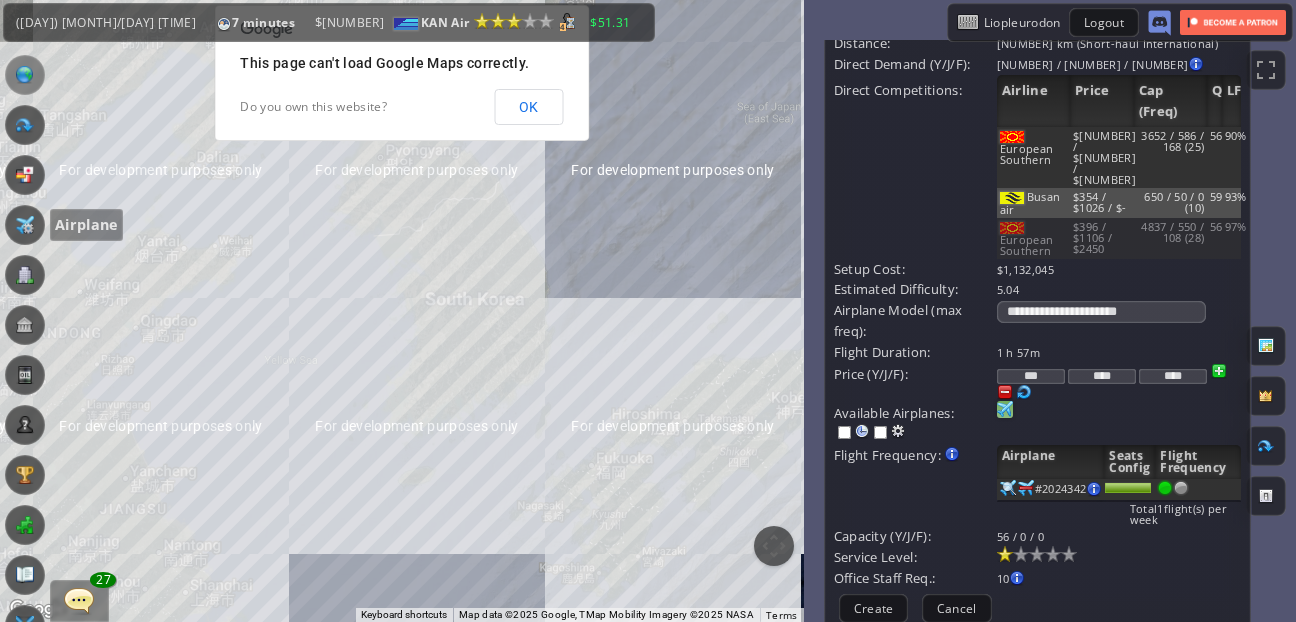 click at bounding box center [25, 225] 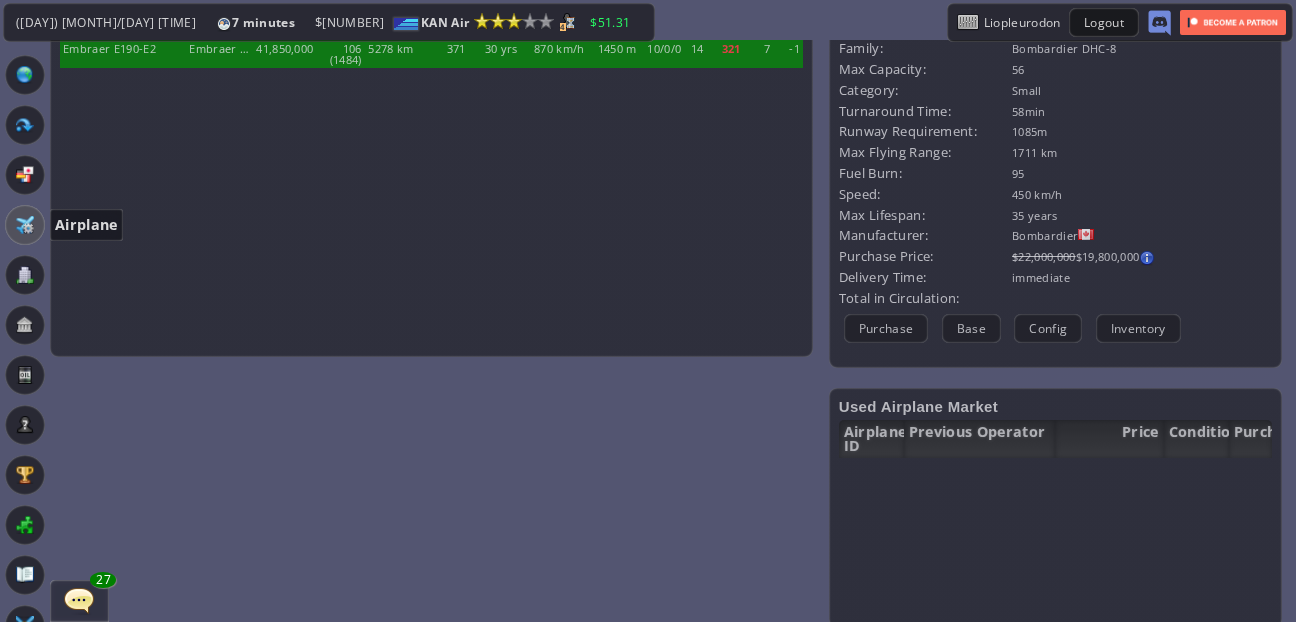 scroll, scrollTop: 0, scrollLeft: 0, axis: both 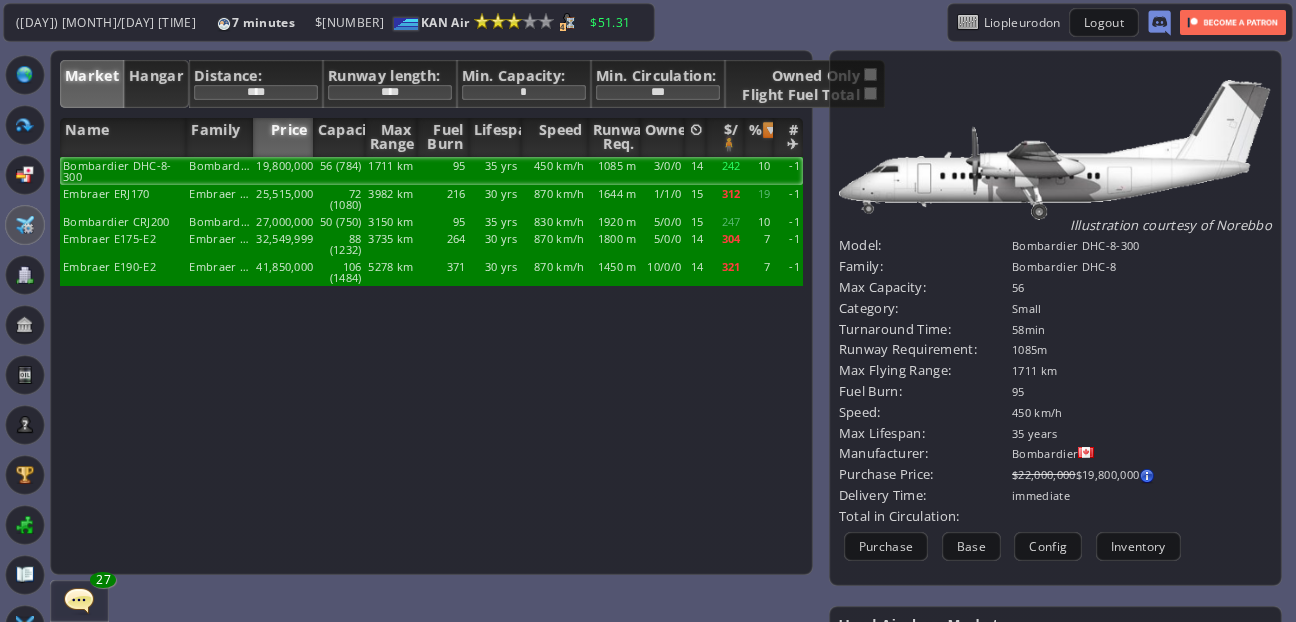 drag, startPoint x: 158, startPoint y: 89, endPoint x: 172, endPoint y: 352, distance: 263.37234 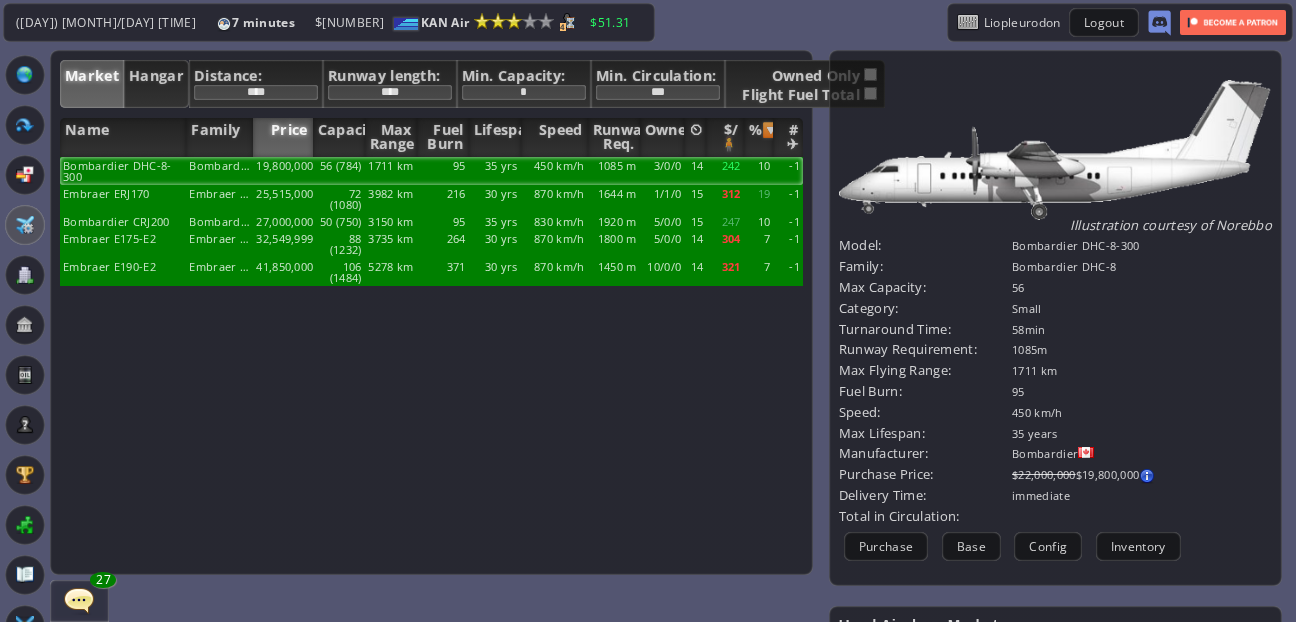 click on "Hangar" at bounding box center [156, 84] 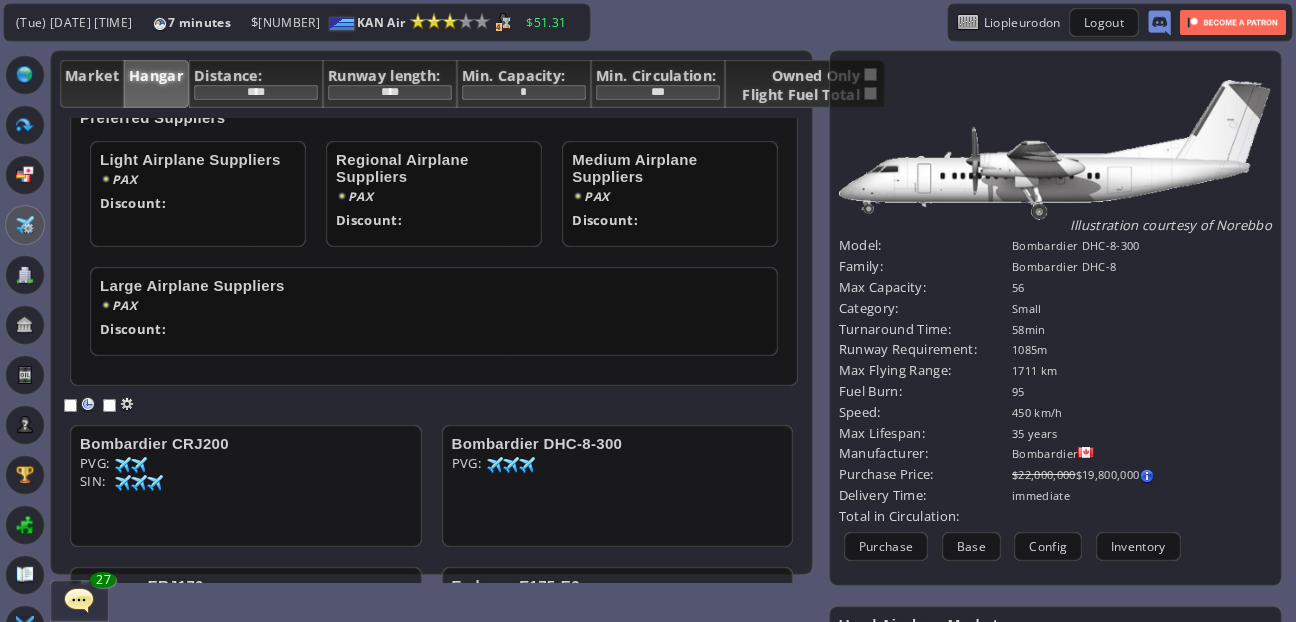 scroll, scrollTop: 127, scrollLeft: 0, axis: vertical 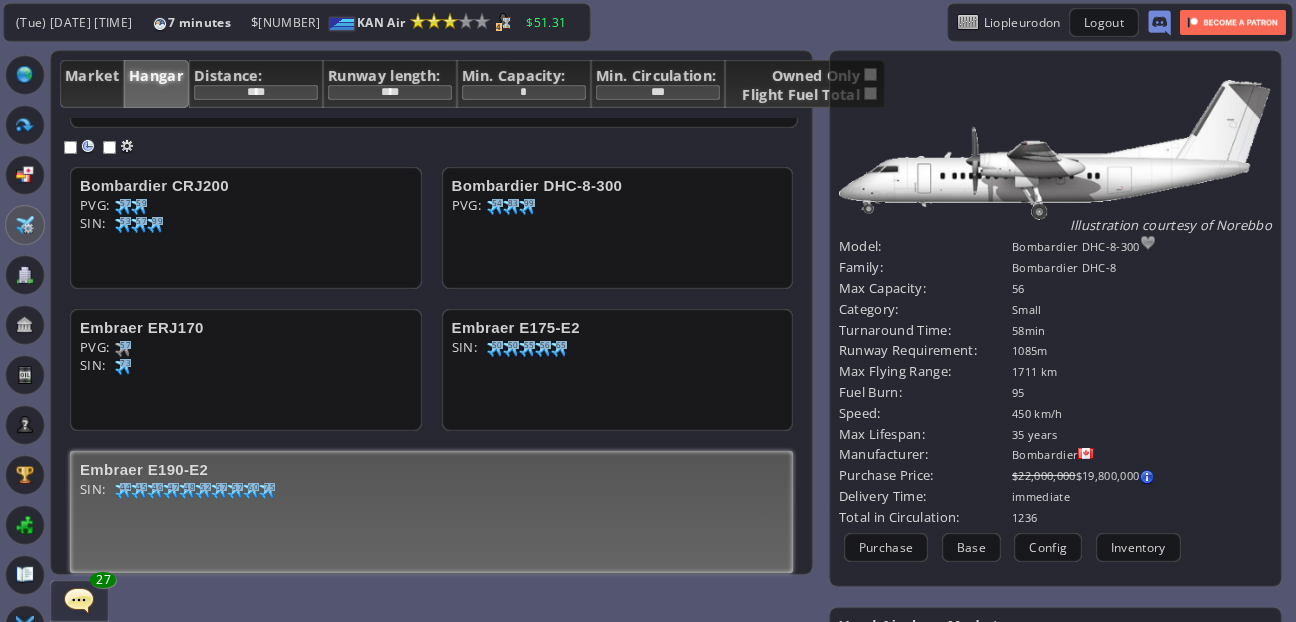 click on "SIN: [NUMBERS]" at bounding box center (246, 208) 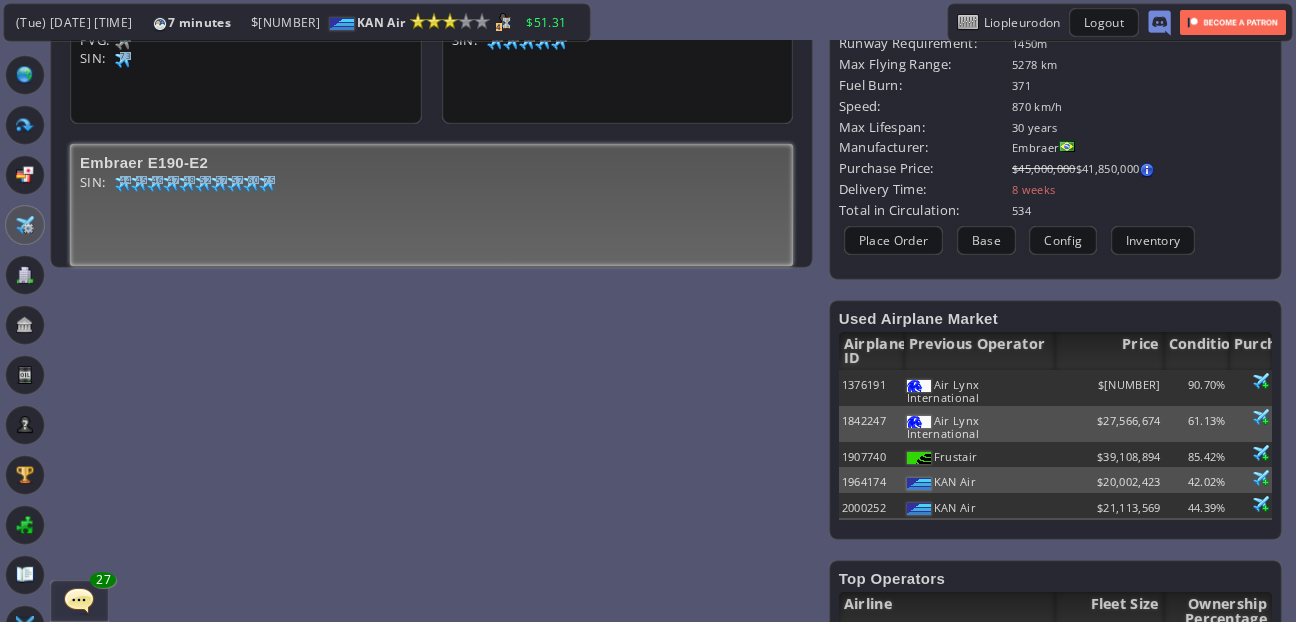 scroll, scrollTop: 399, scrollLeft: 0, axis: vertical 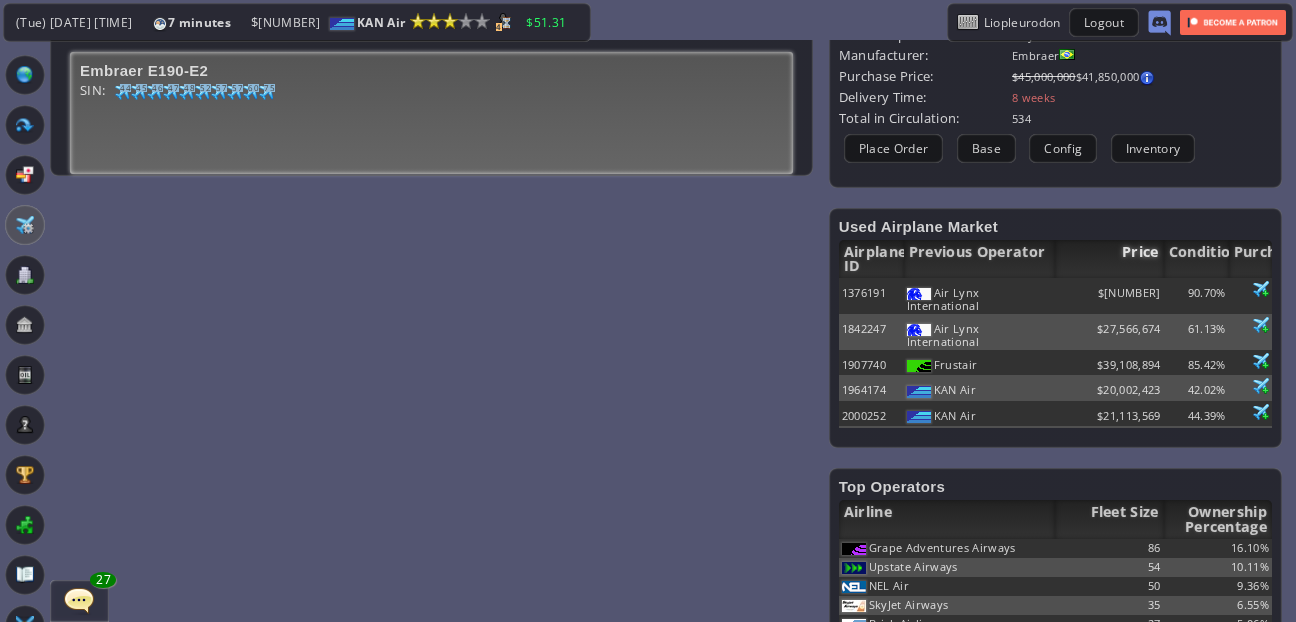 click on "Price" at bounding box center [1109, 259] 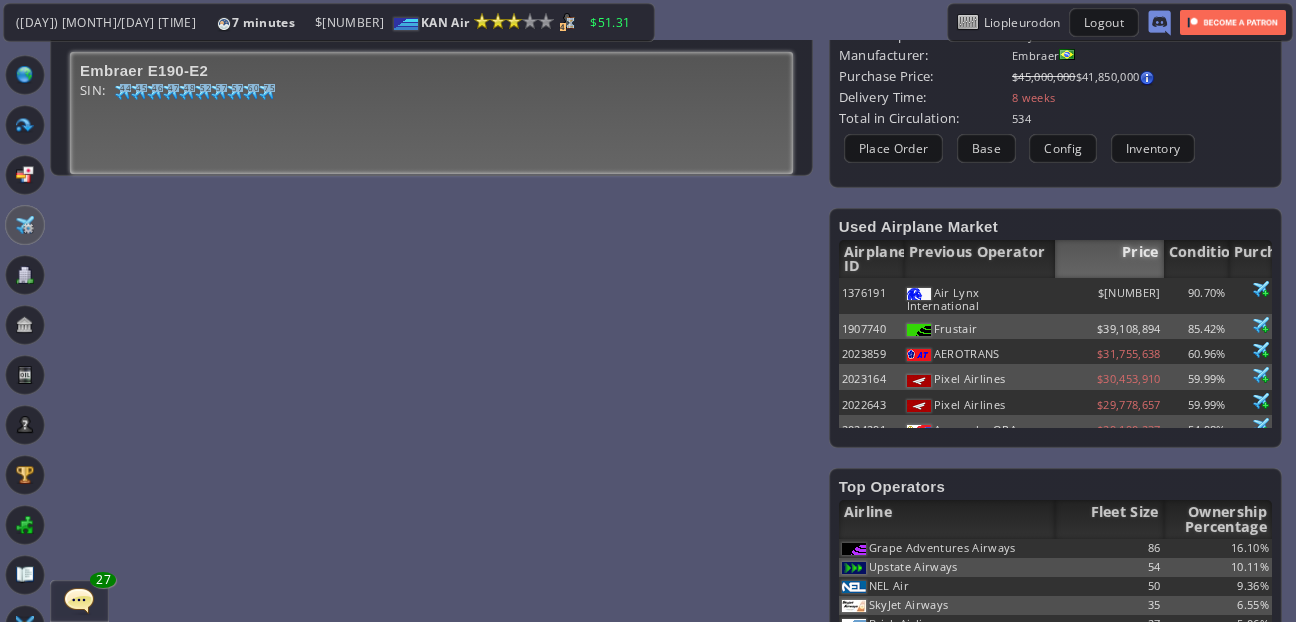 click on "Price" at bounding box center (1109, 259) 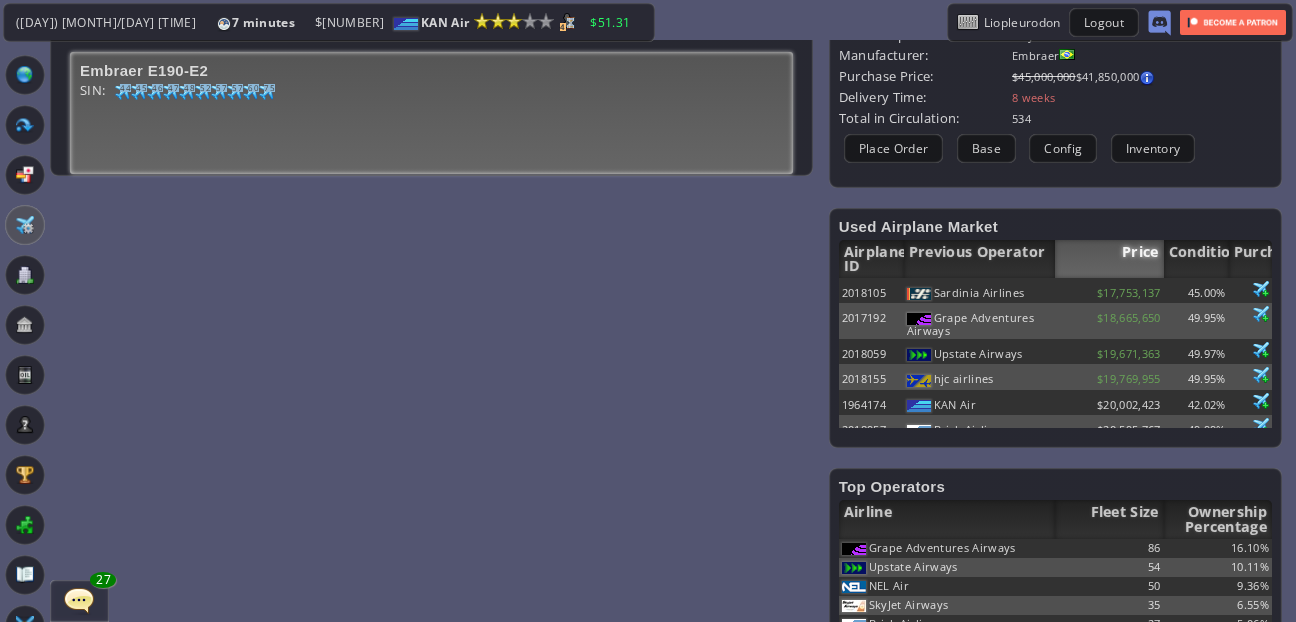 scroll, scrollTop: 382, scrollLeft: 0, axis: vertical 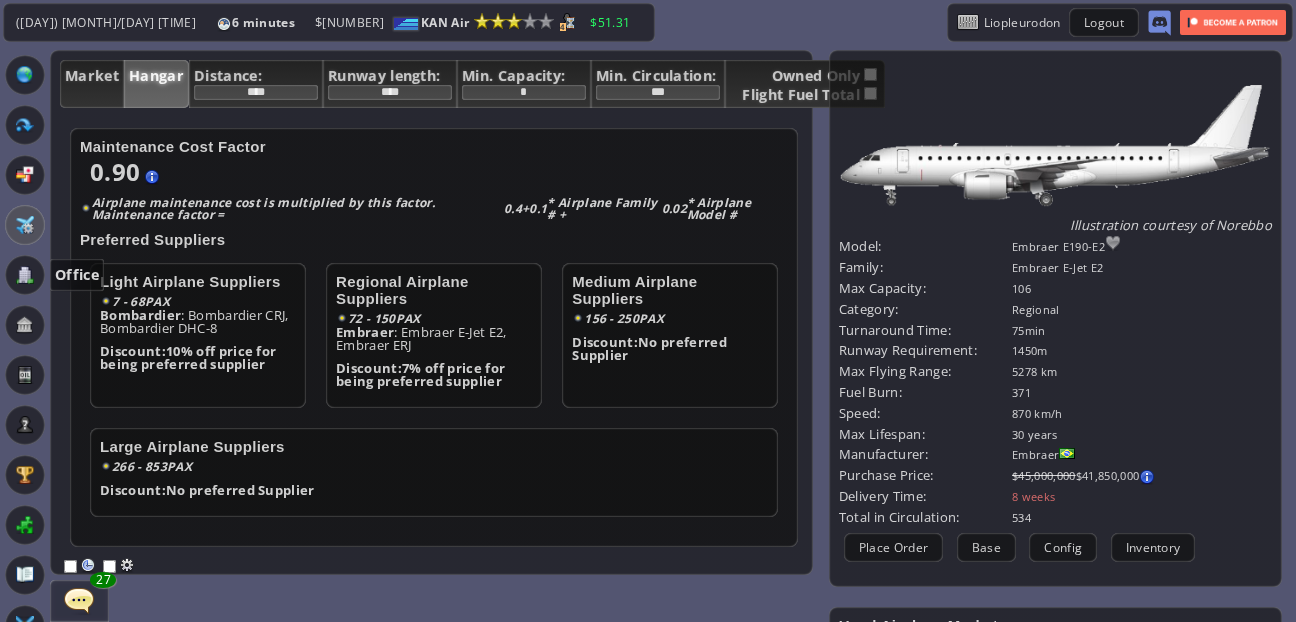 click at bounding box center [25, 275] 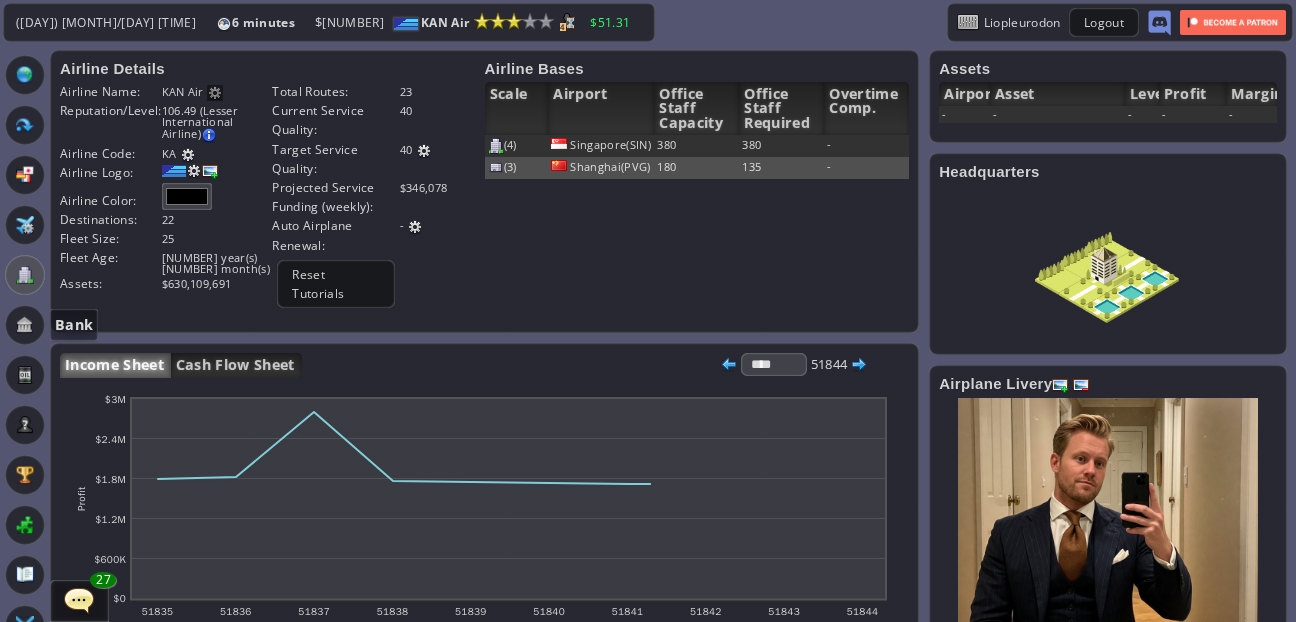 click at bounding box center (25, 325) 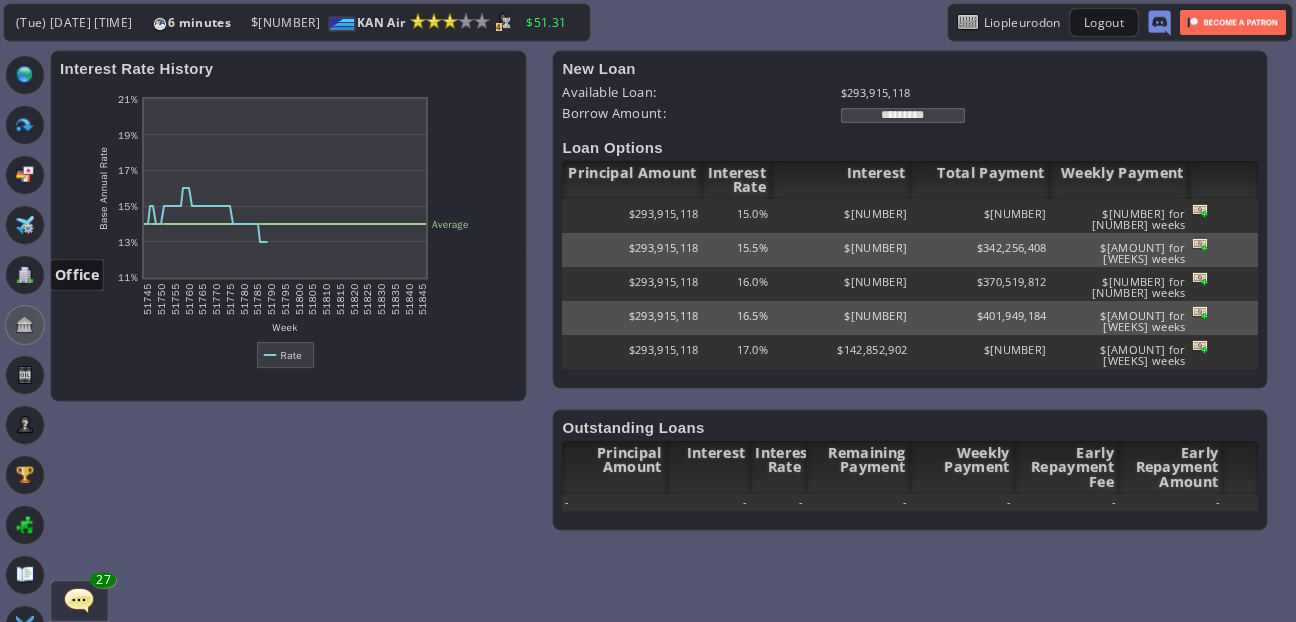 click at bounding box center [25, 275] 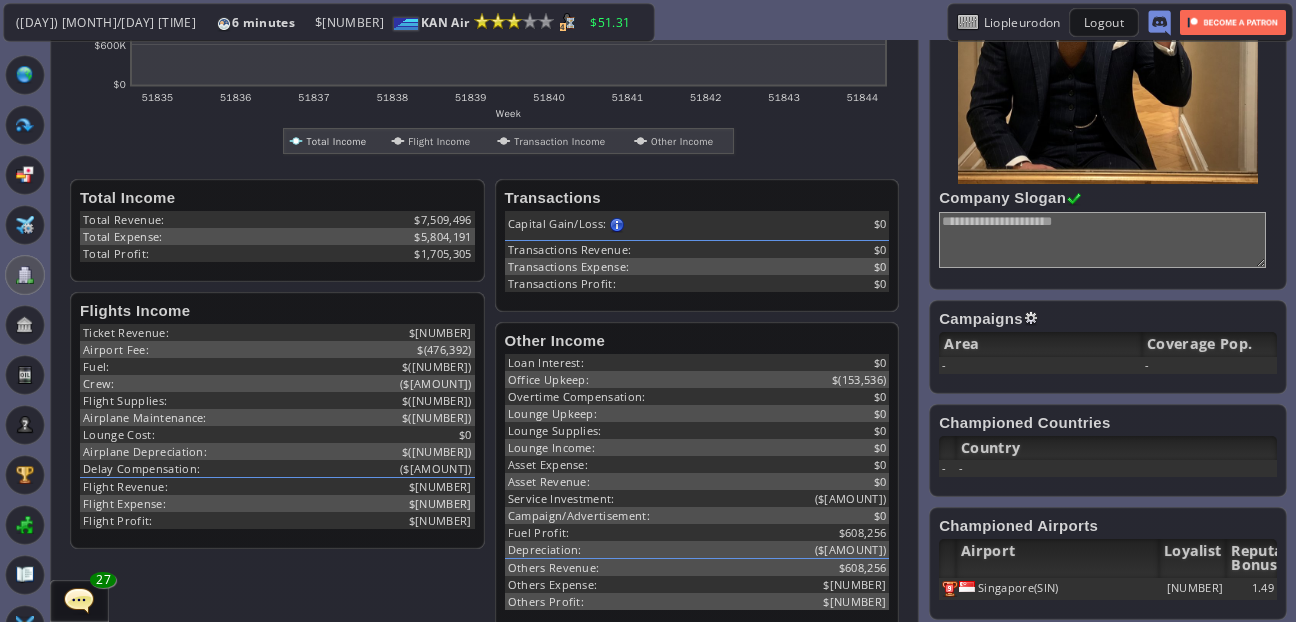 scroll, scrollTop: 517, scrollLeft: 0, axis: vertical 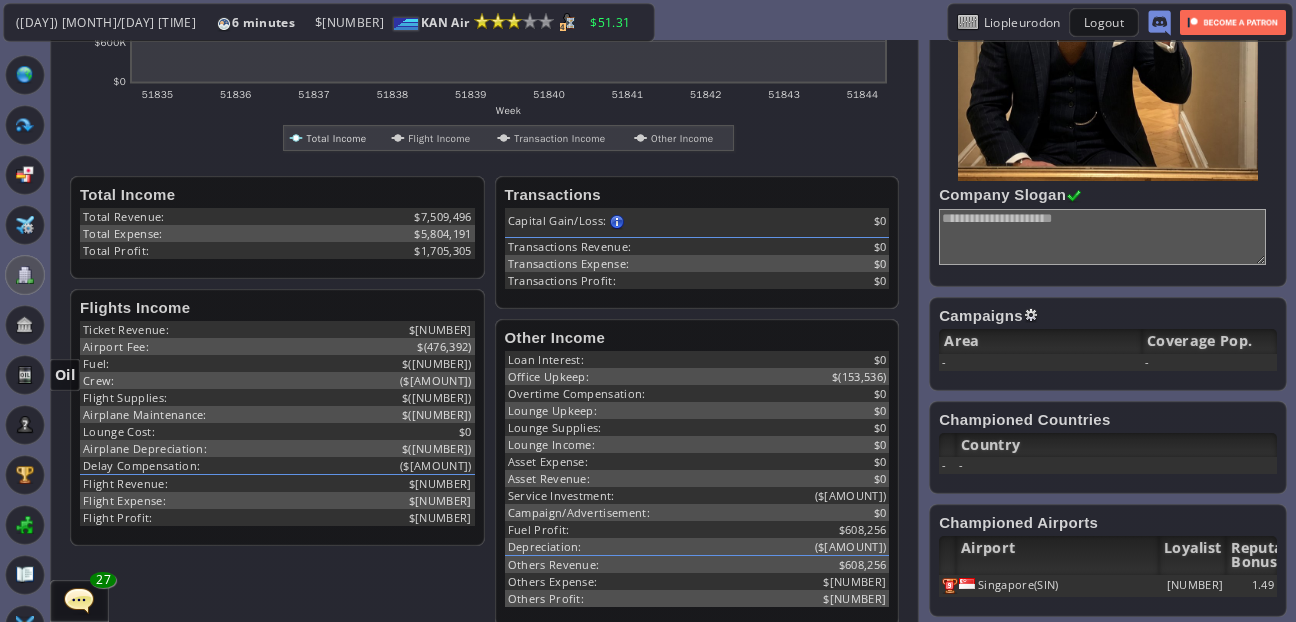 click at bounding box center [25, 375] 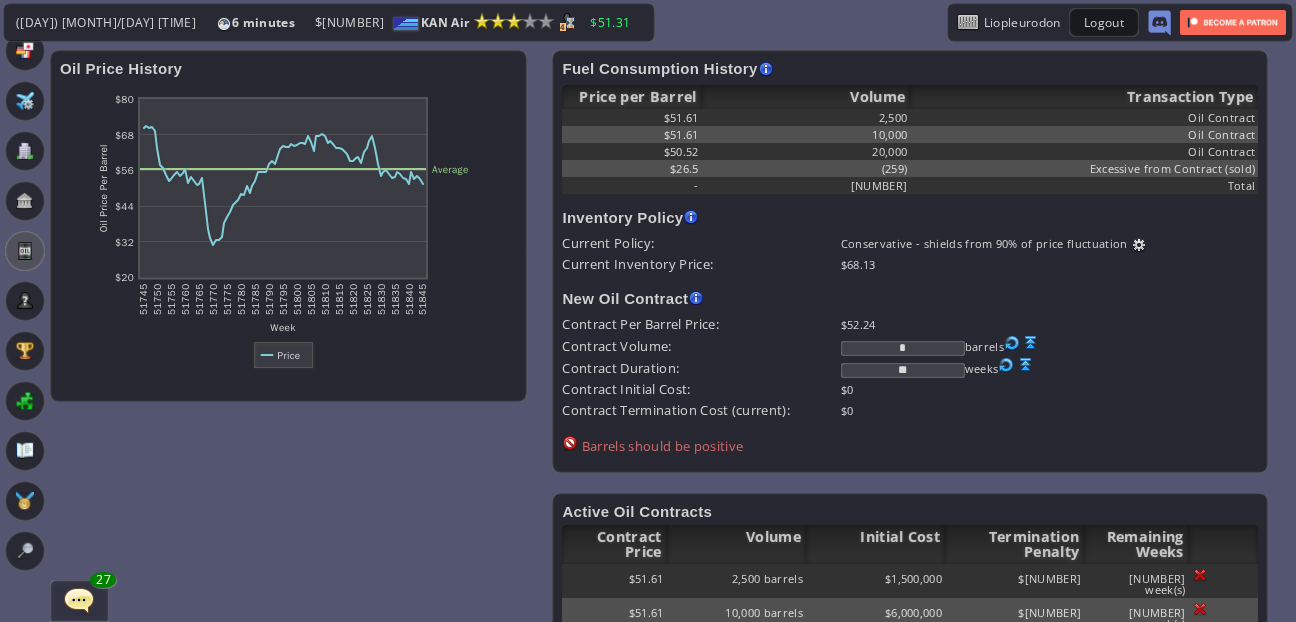 scroll, scrollTop: 138, scrollLeft: 0, axis: vertical 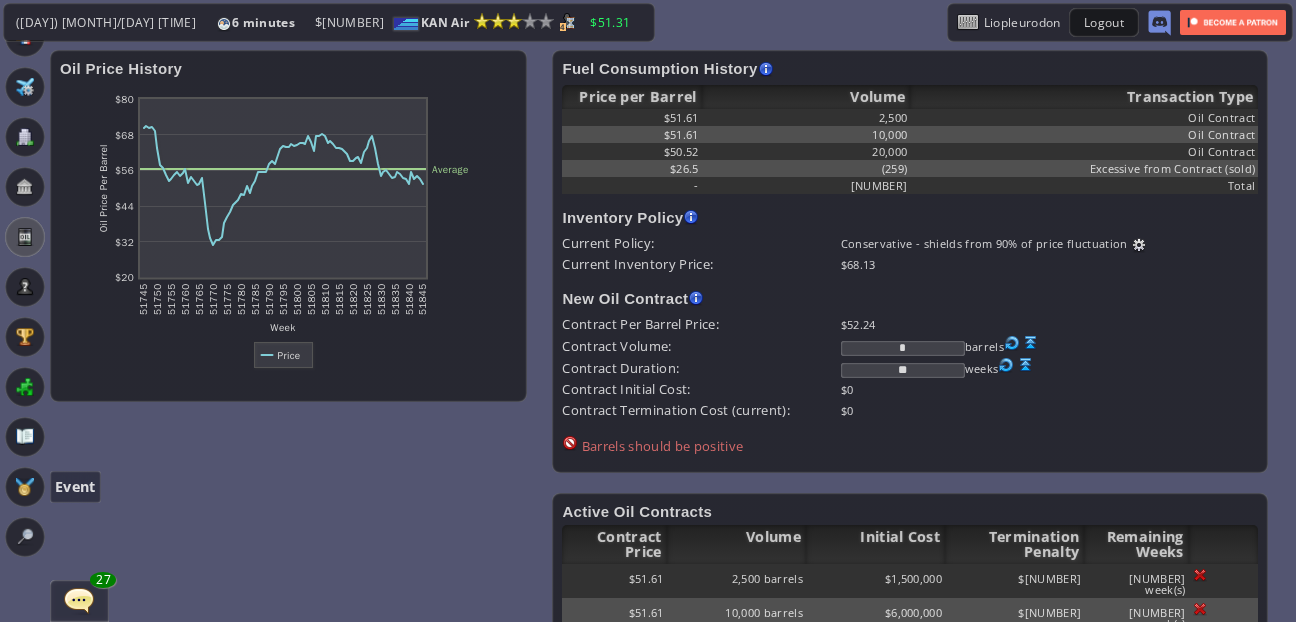 click at bounding box center [25, 487] 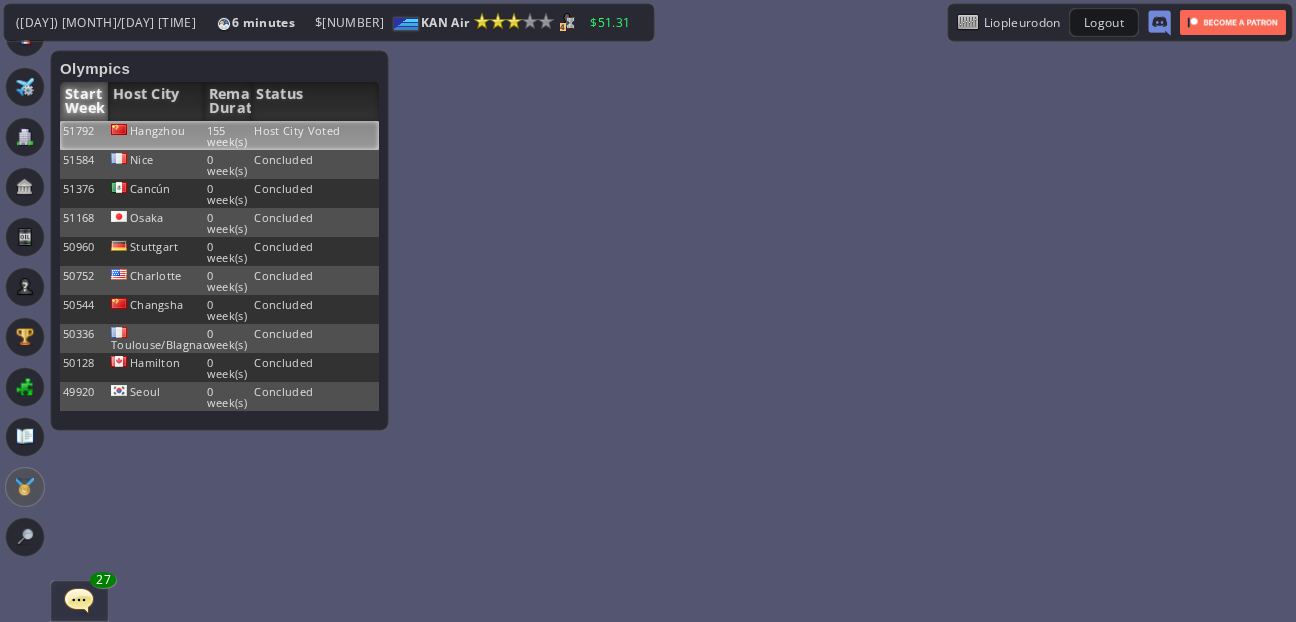 click on "Hangzhou" at bounding box center [156, 135] 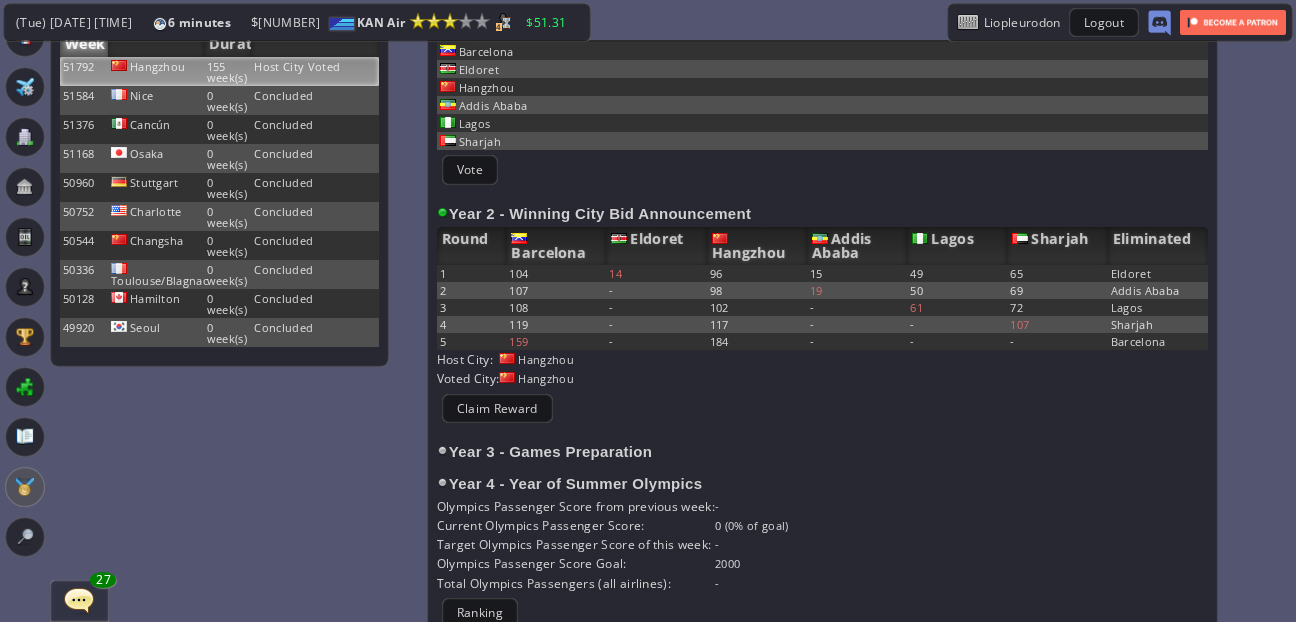 scroll, scrollTop: 66, scrollLeft: 0, axis: vertical 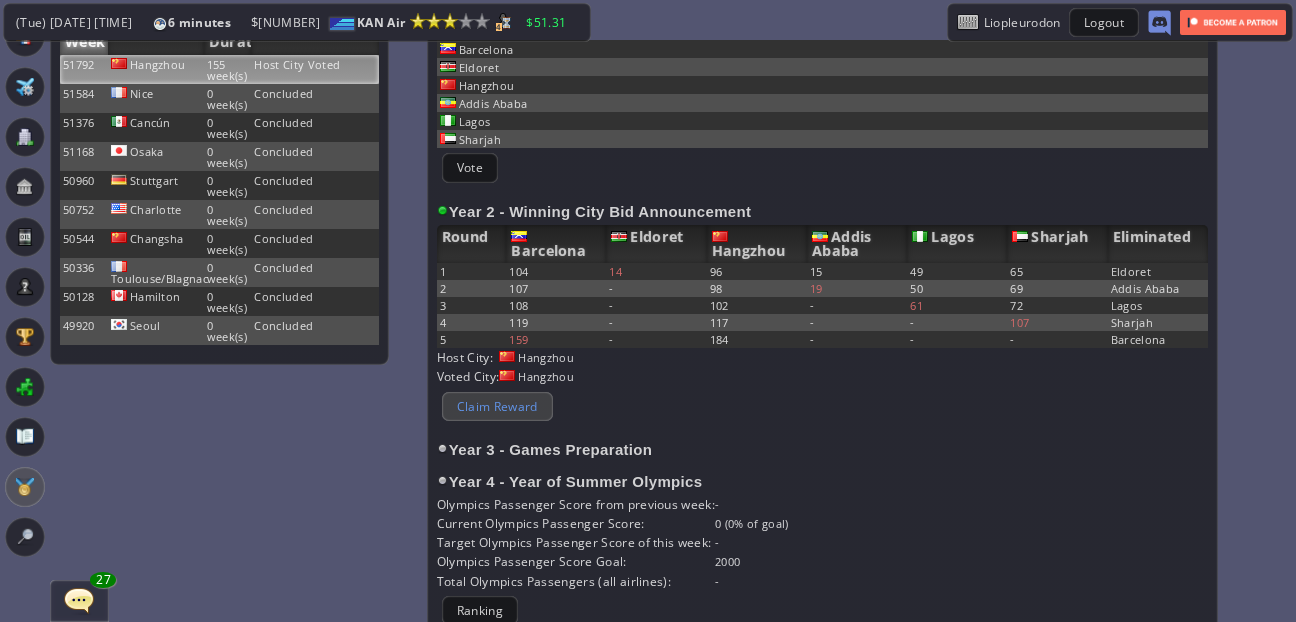 click on "Claim Reward" at bounding box center [497, 406] 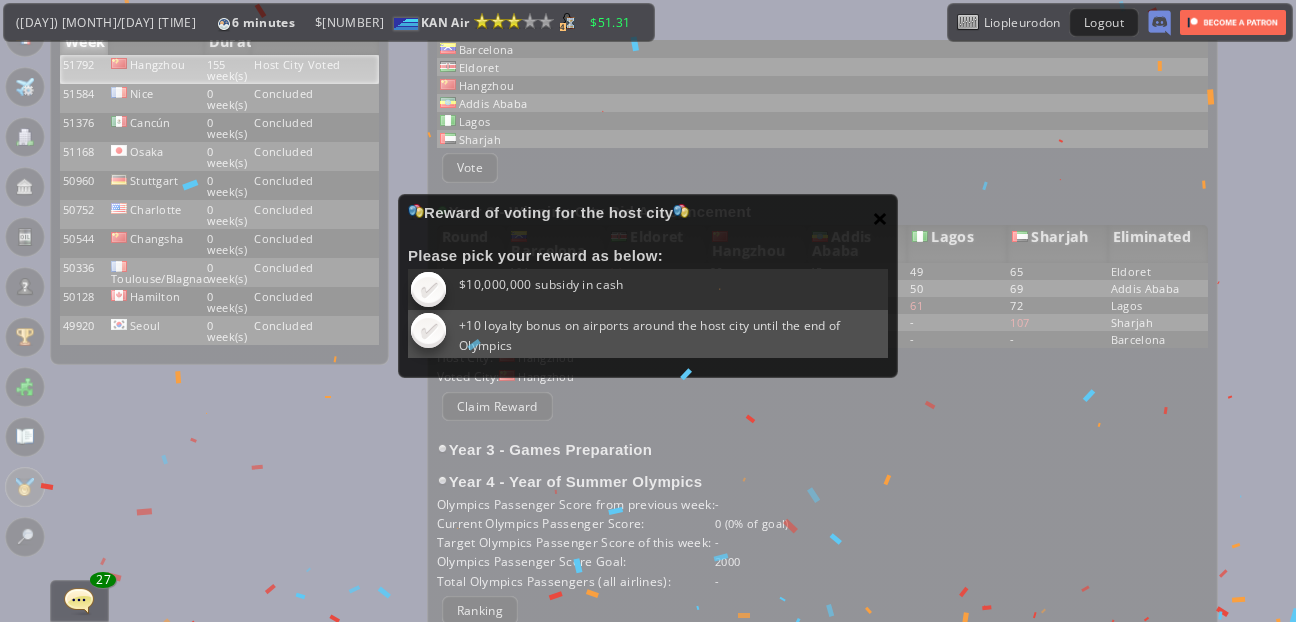 click on "×" at bounding box center (880, 218) 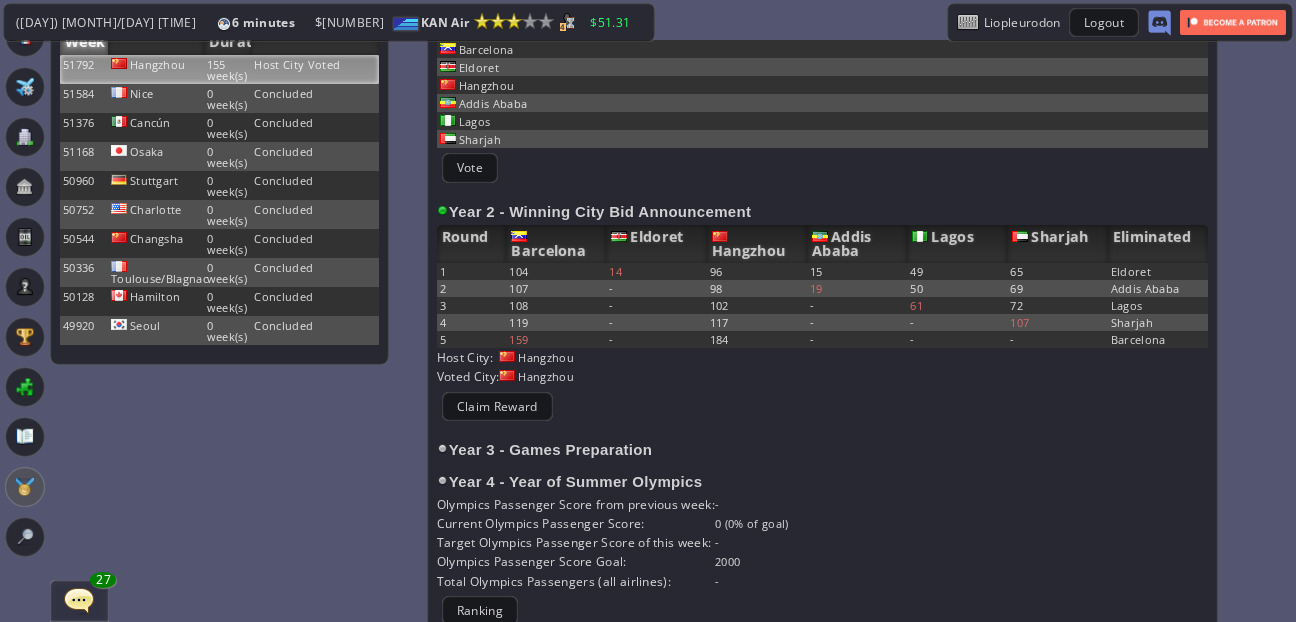 scroll, scrollTop: 0, scrollLeft: 0, axis: both 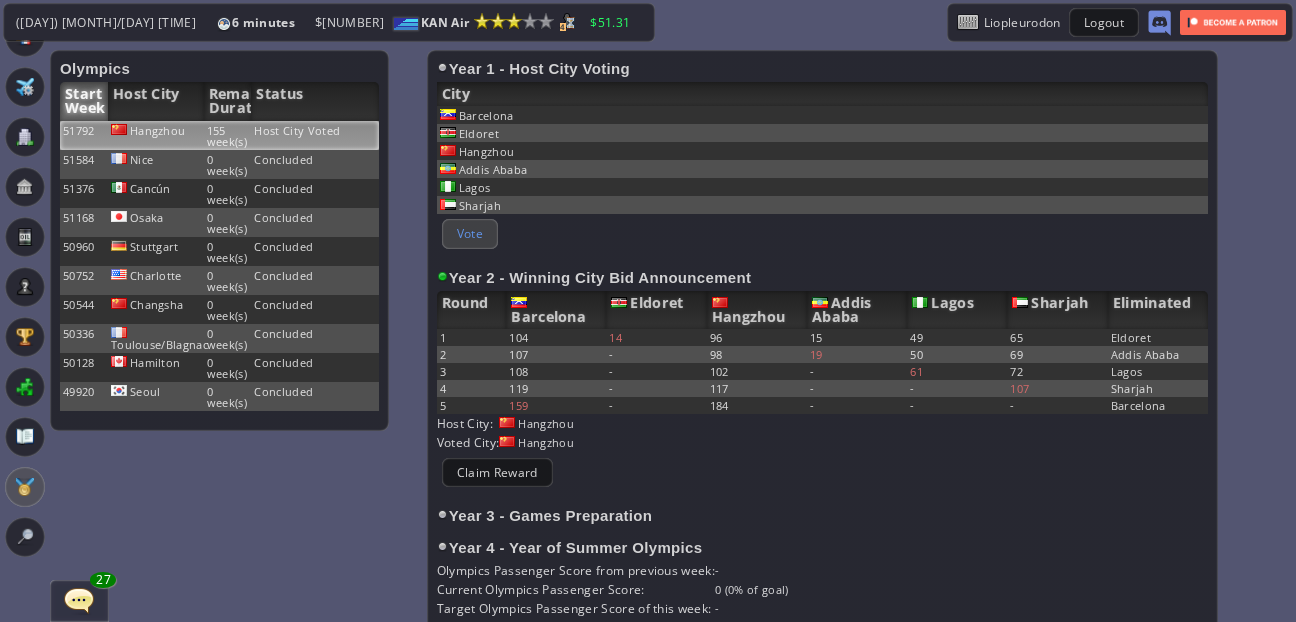 click on "Vote" at bounding box center (470, 233) 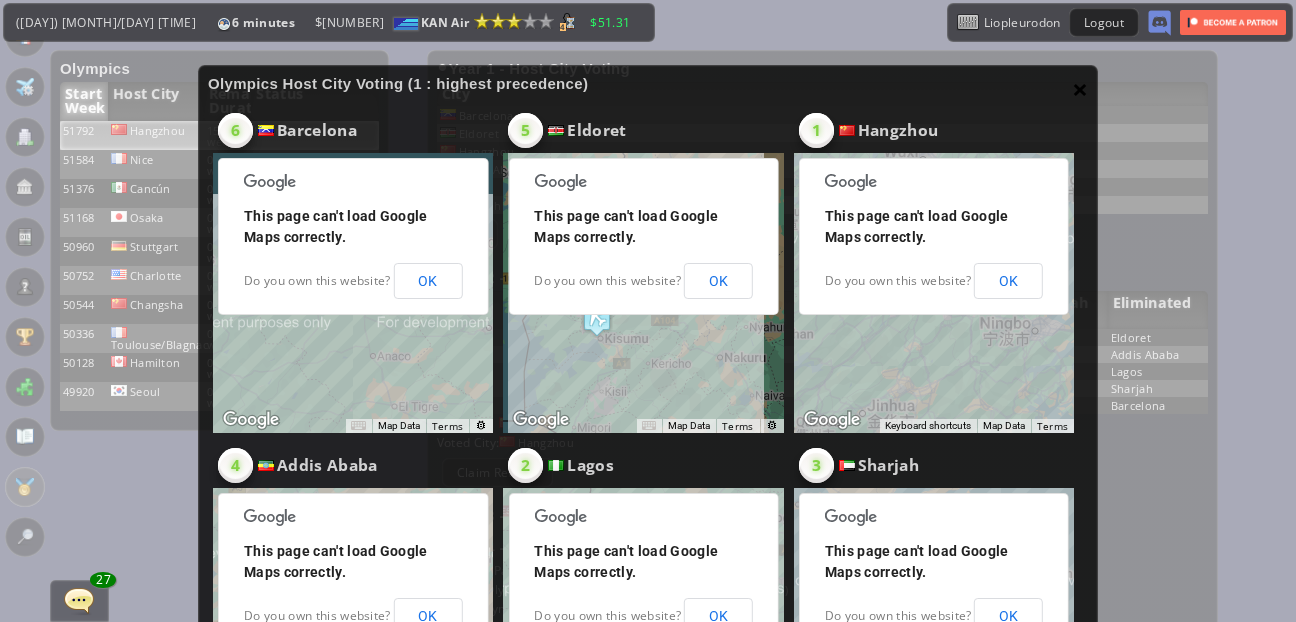 click on "×" at bounding box center (1080, 89) 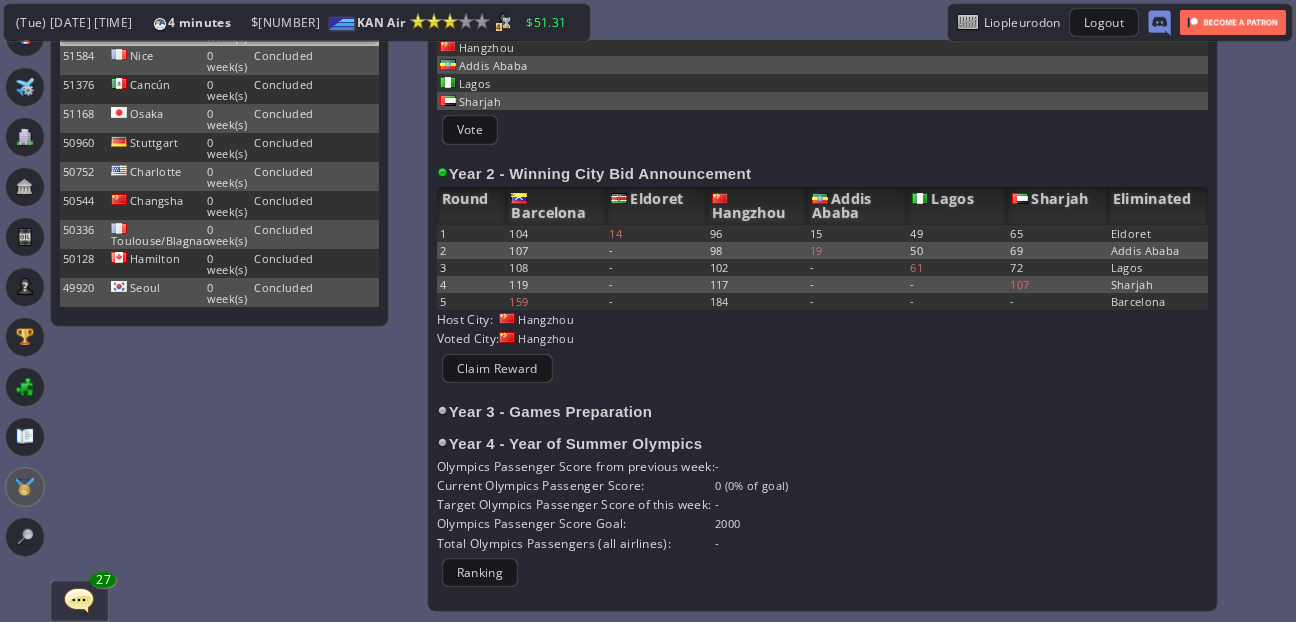 scroll, scrollTop: 0, scrollLeft: 0, axis: both 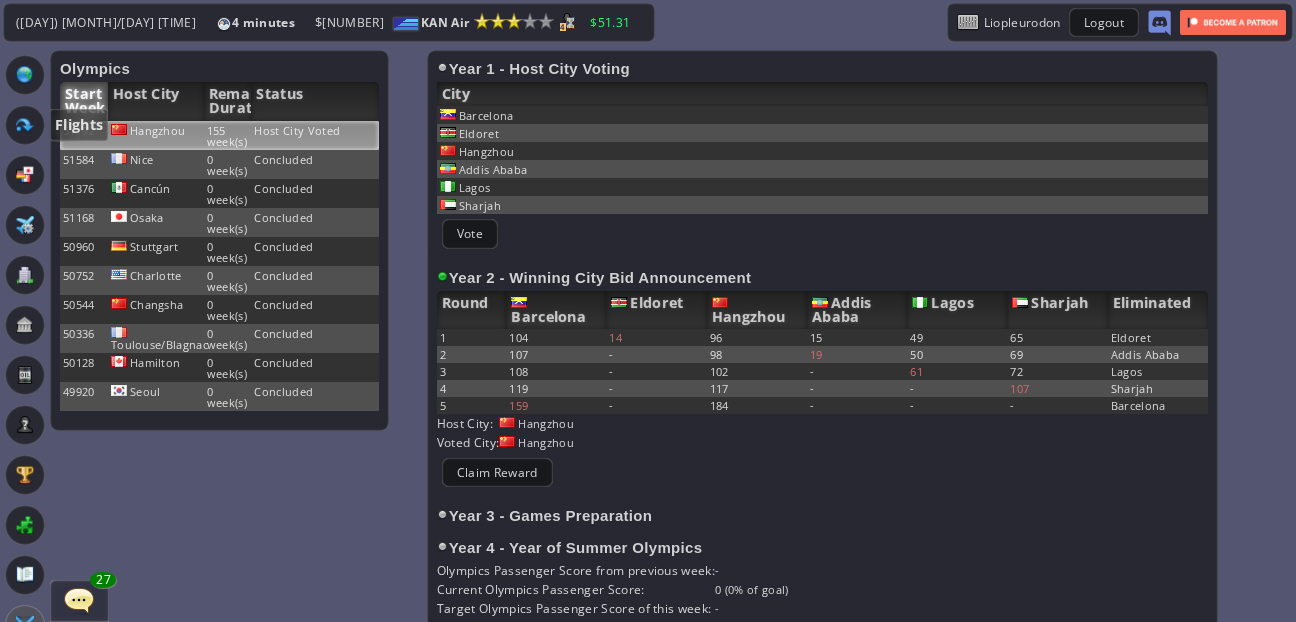 click at bounding box center (25, 125) 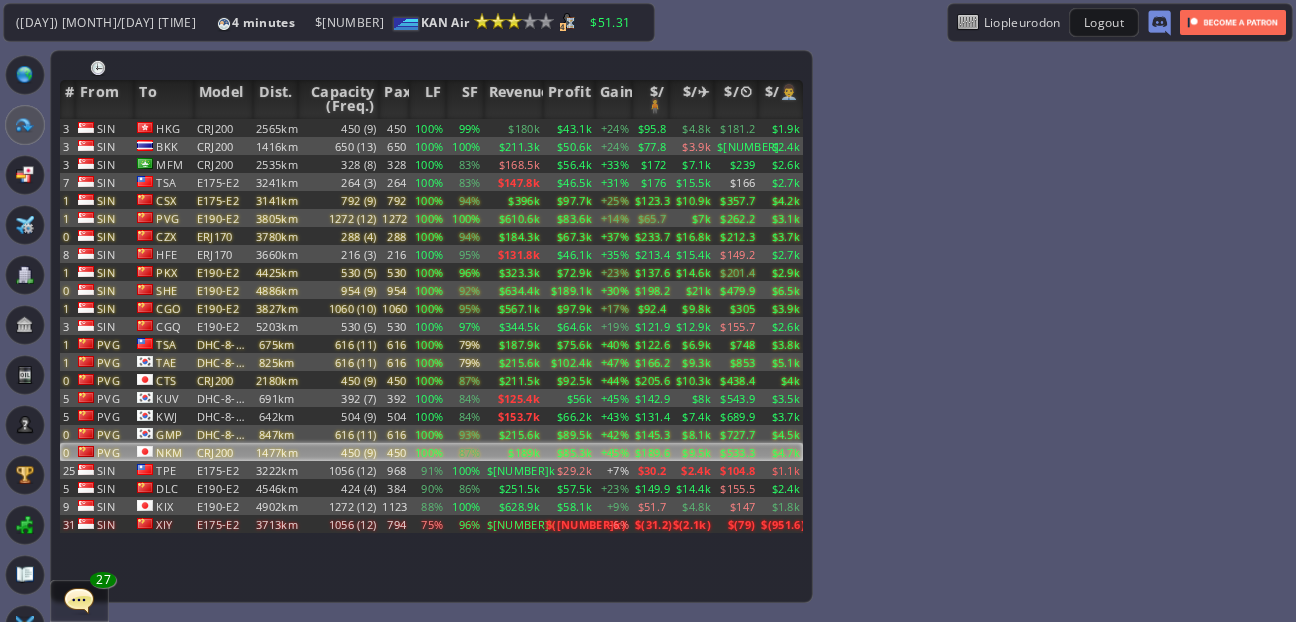 click on "CRJ200" at bounding box center (223, 128) 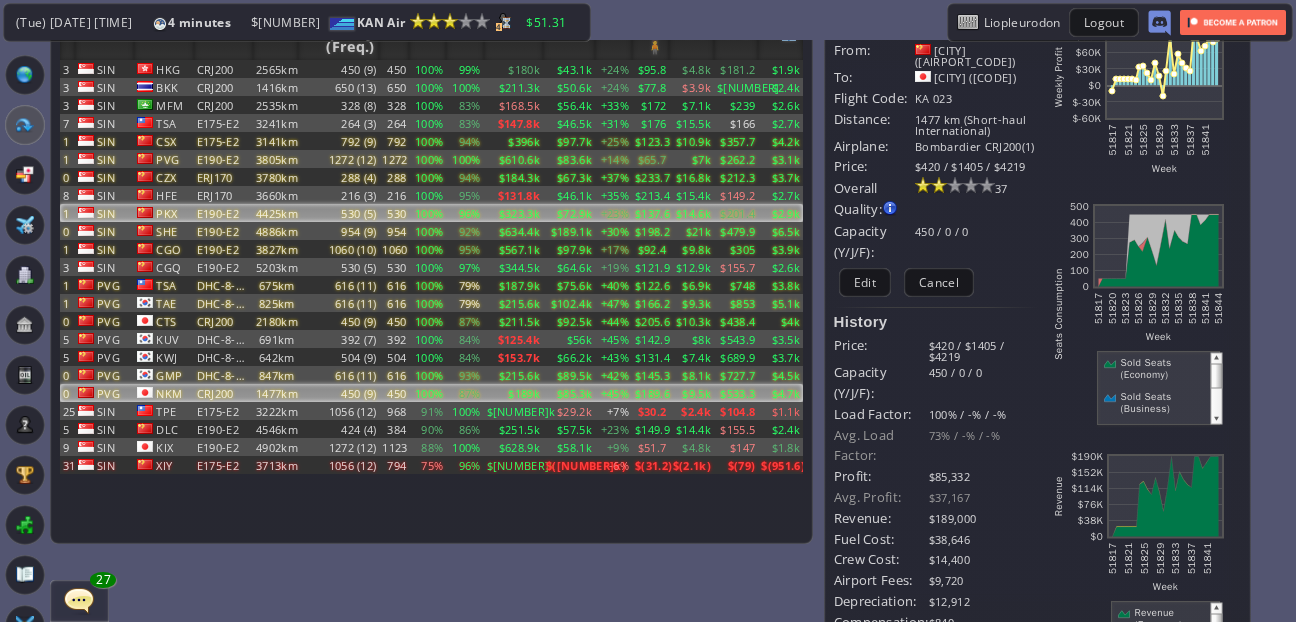 scroll, scrollTop: 0, scrollLeft: 0, axis: both 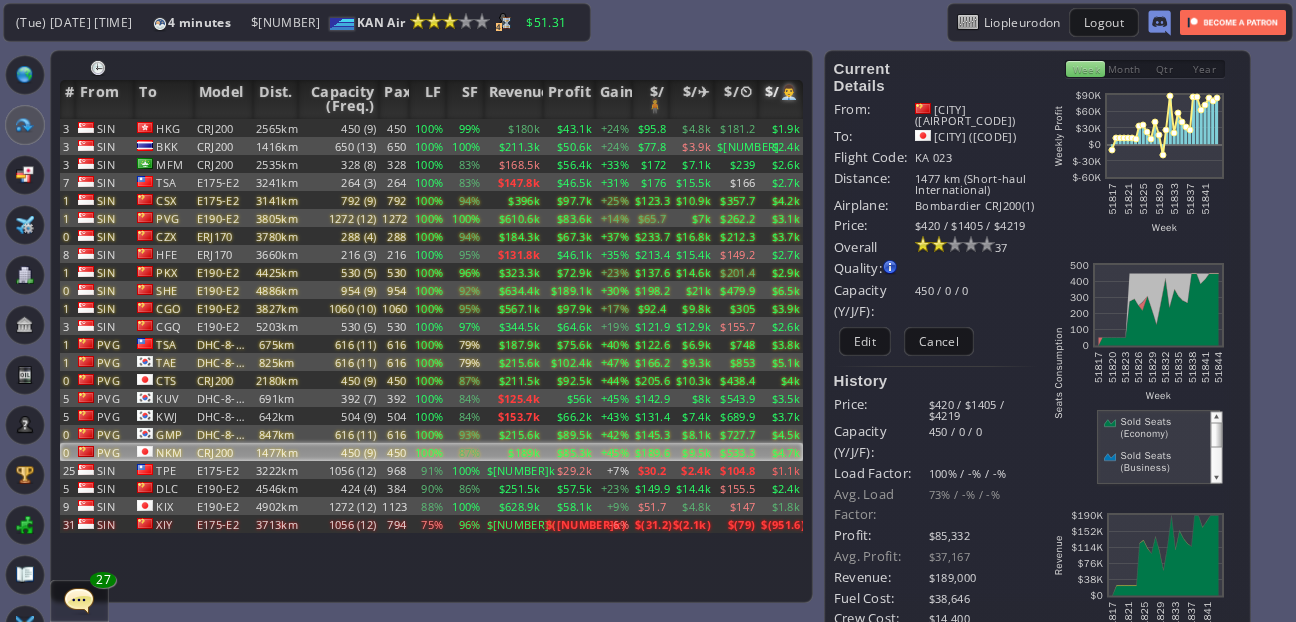 click on "$/👨‍💼" at bounding box center [780, 99] 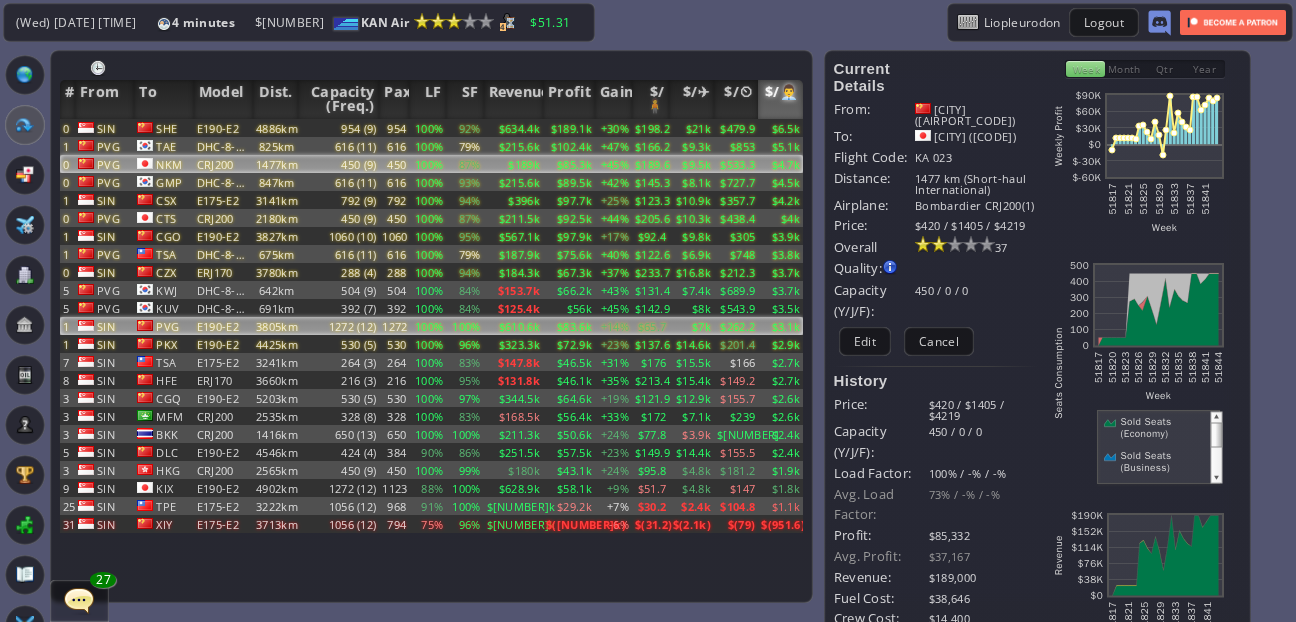 click on "$3.1k" at bounding box center [780, 128] 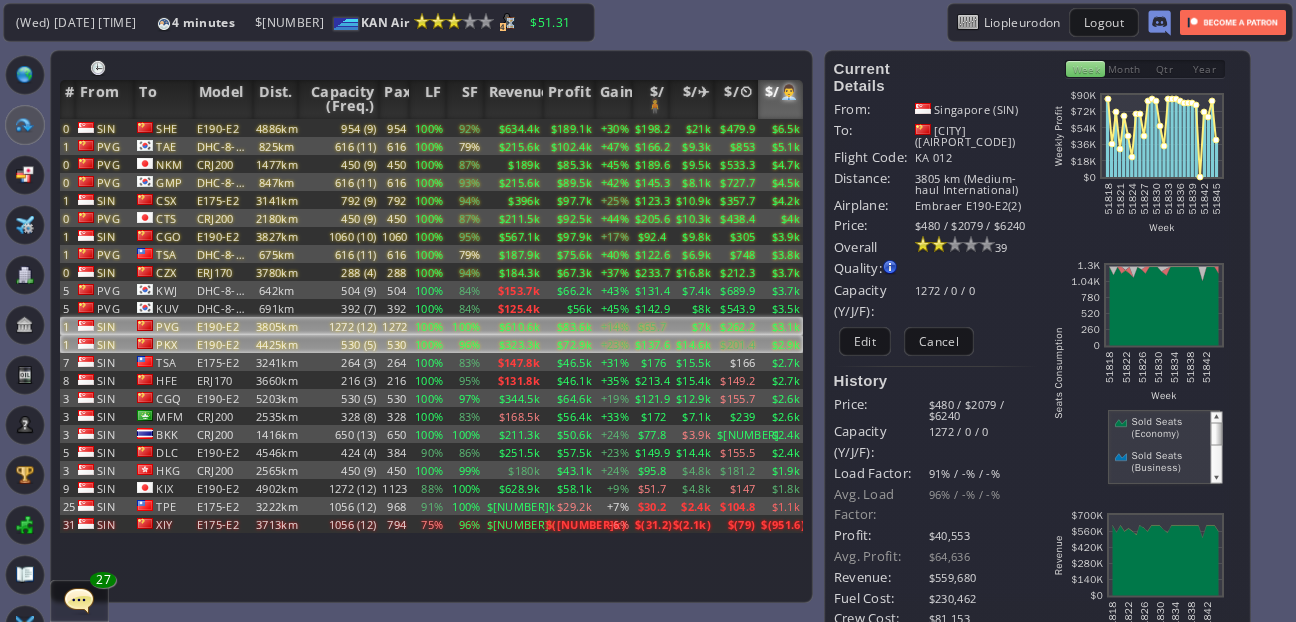 click on "$2.9k" at bounding box center [780, 128] 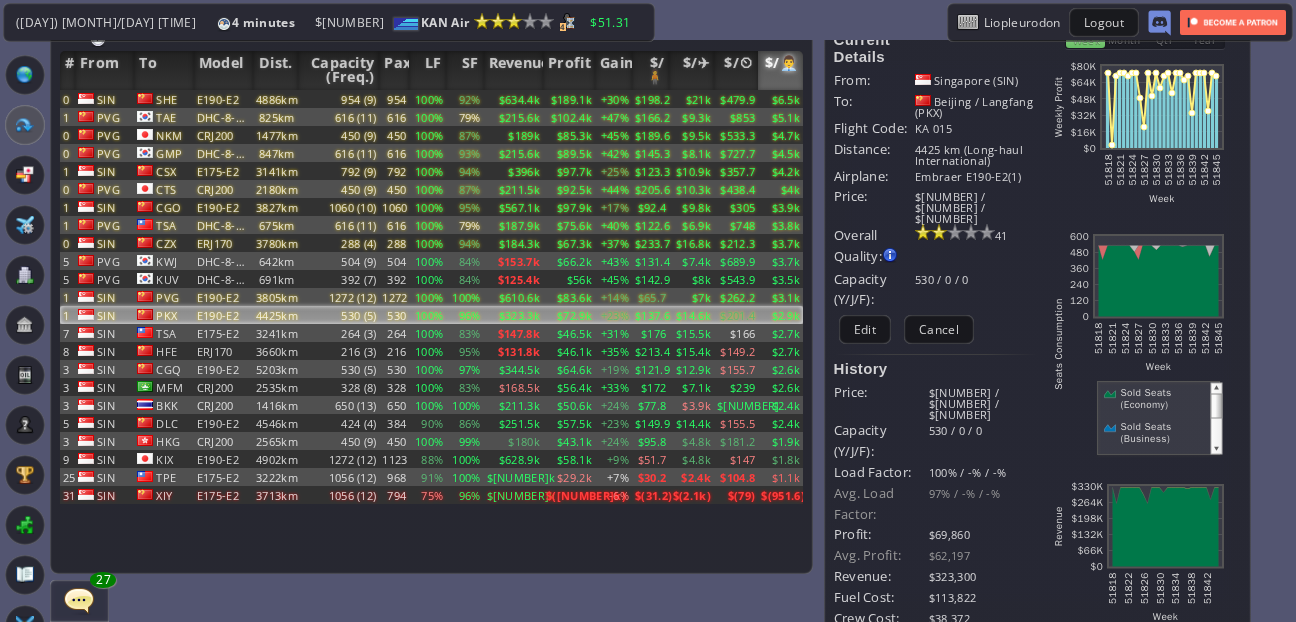 scroll, scrollTop: 6, scrollLeft: 0, axis: vertical 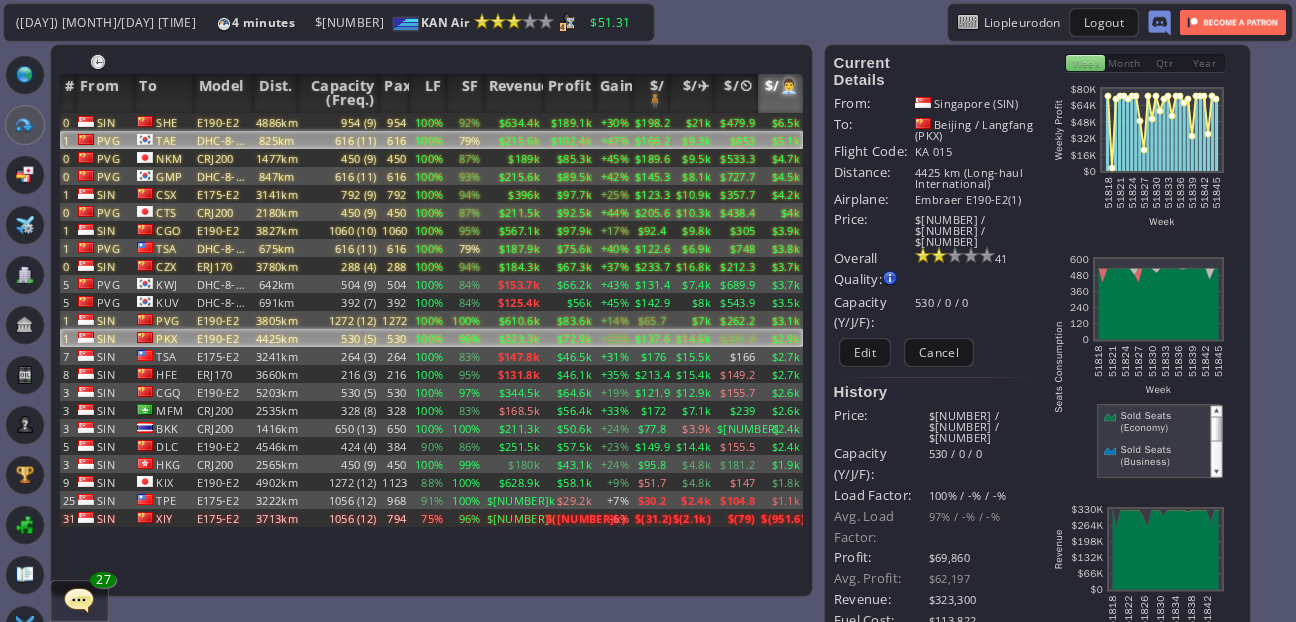 click on "$166.2" at bounding box center (650, 122) 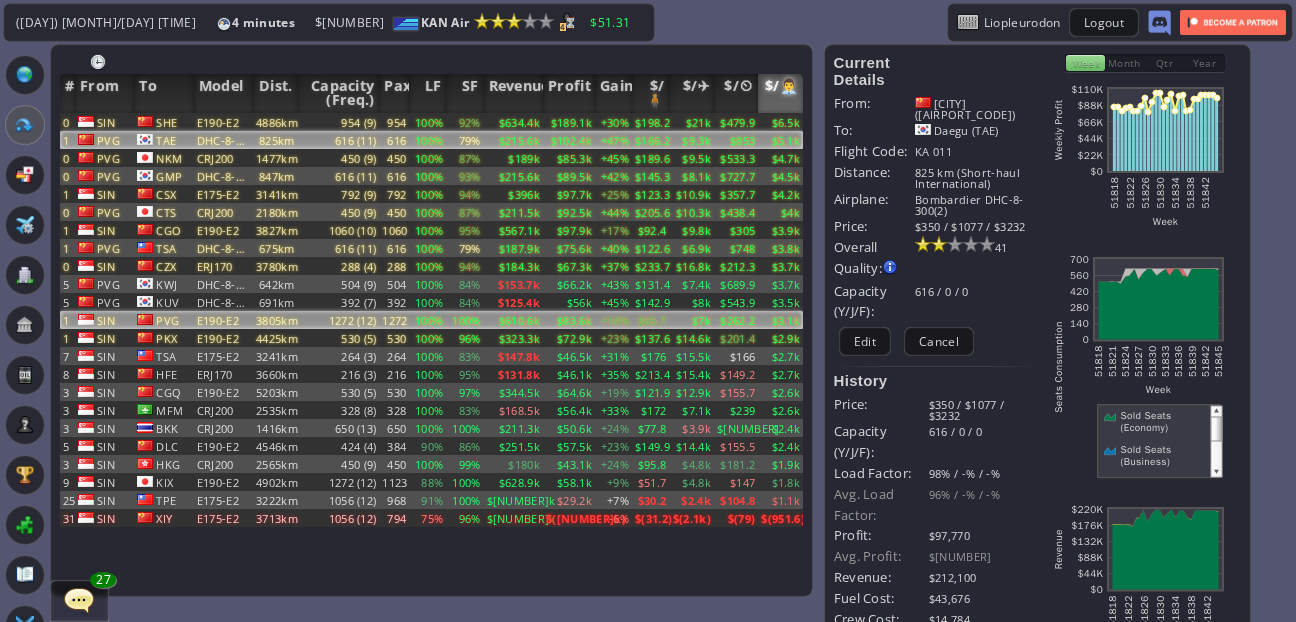 click on "$7k" at bounding box center (691, 122) 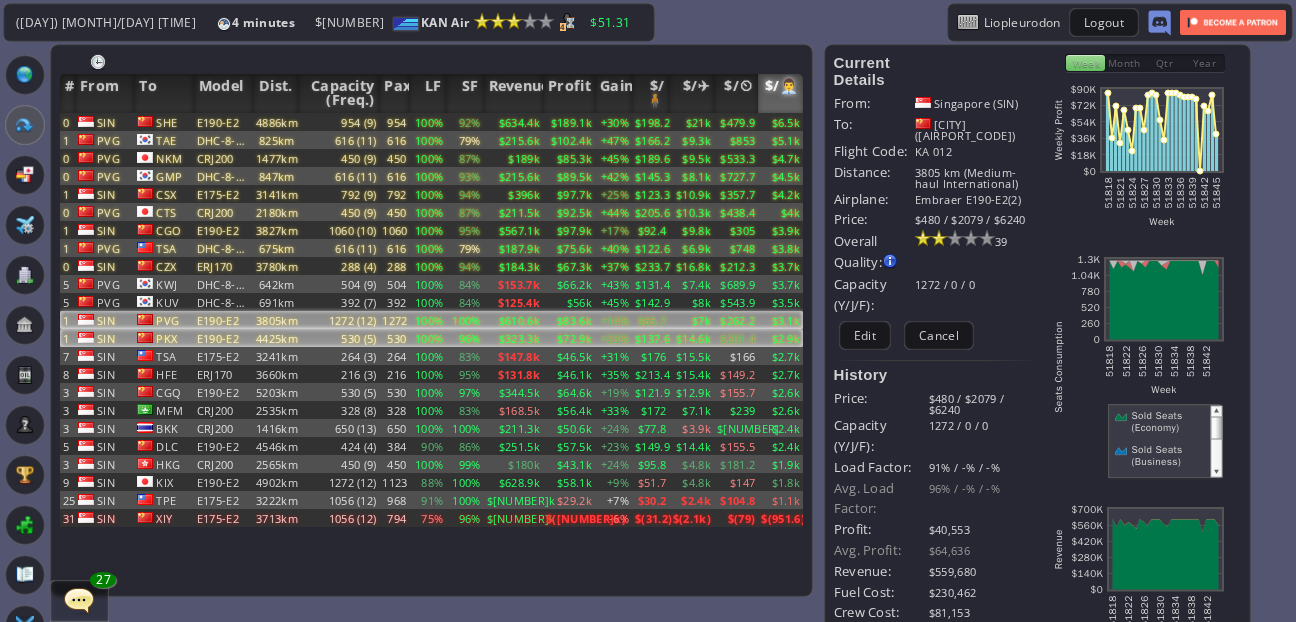 click on "$14.6k" at bounding box center (691, 122) 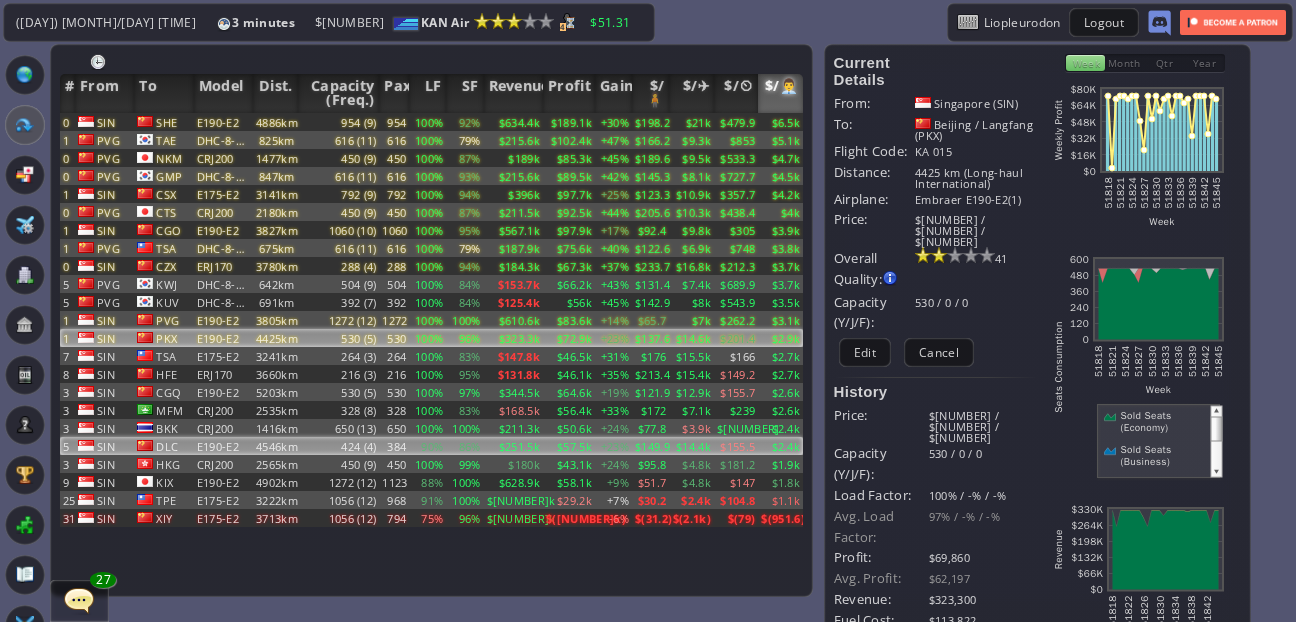 click on "+23%" at bounding box center [613, 122] 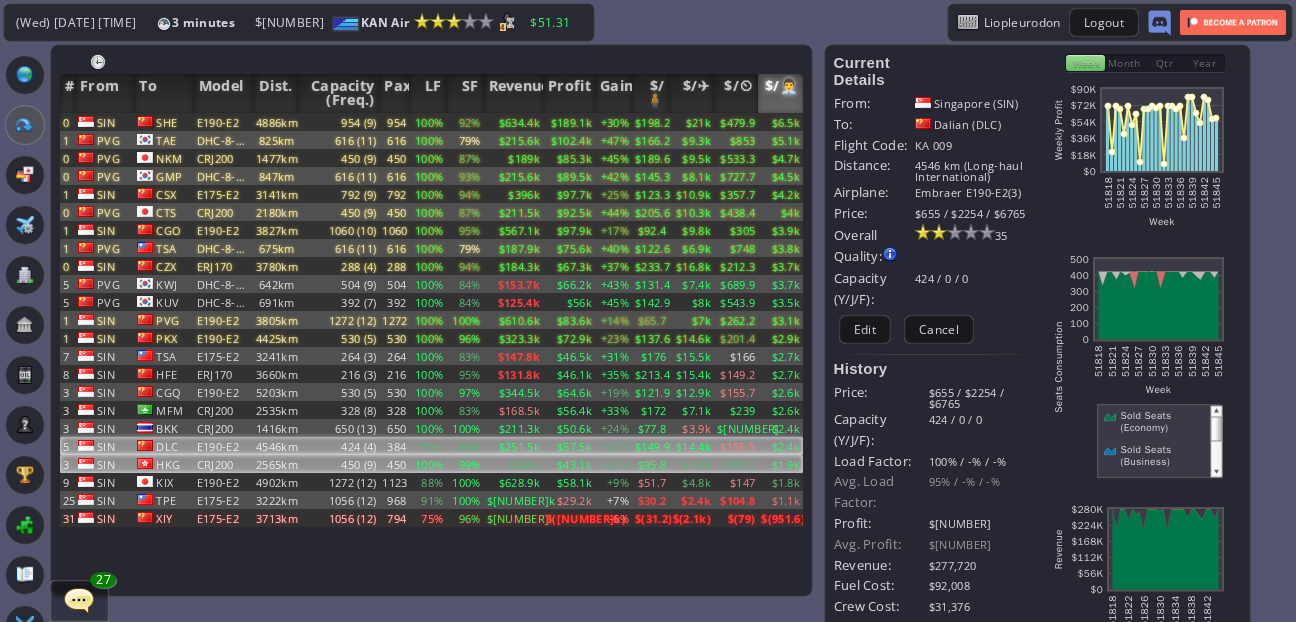 click on "+24%" at bounding box center [613, 122] 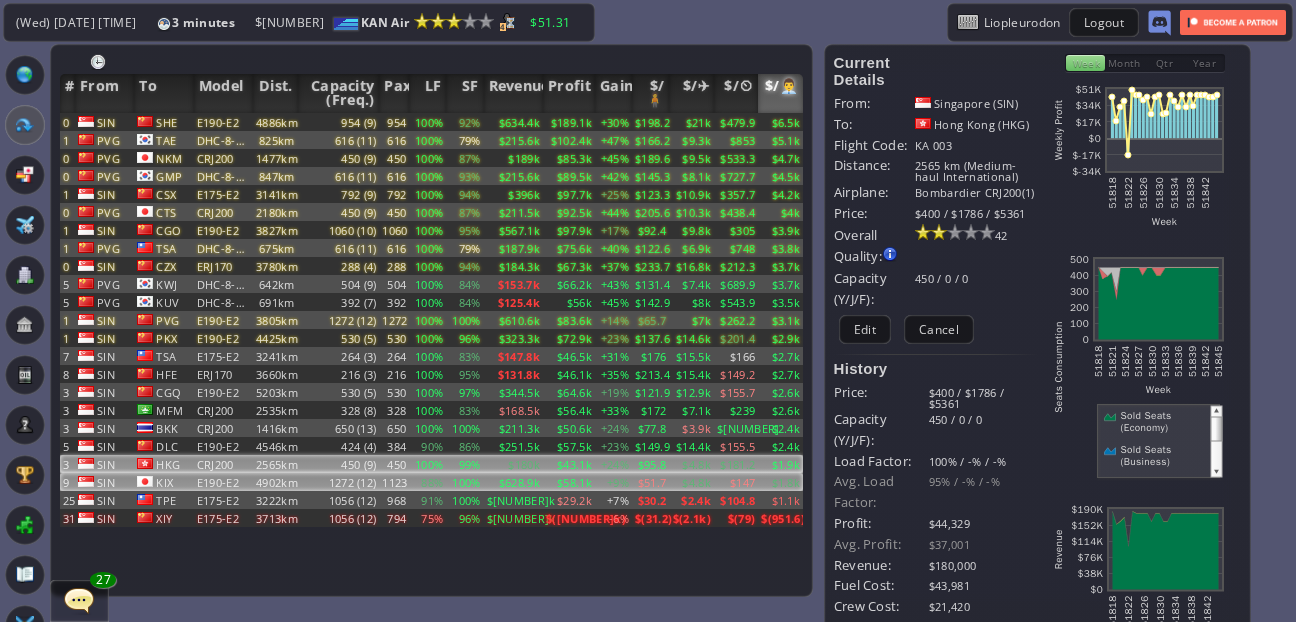 click on "+9%" at bounding box center [613, 122] 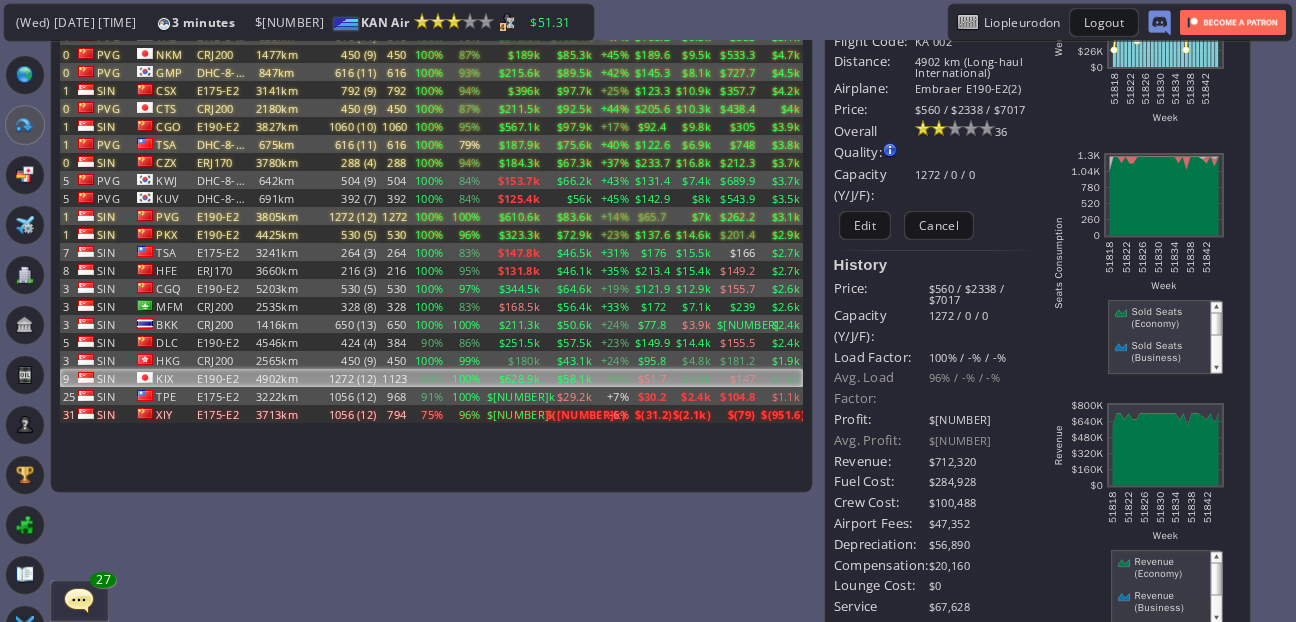 scroll, scrollTop: 16, scrollLeft: 0, axis: vertical 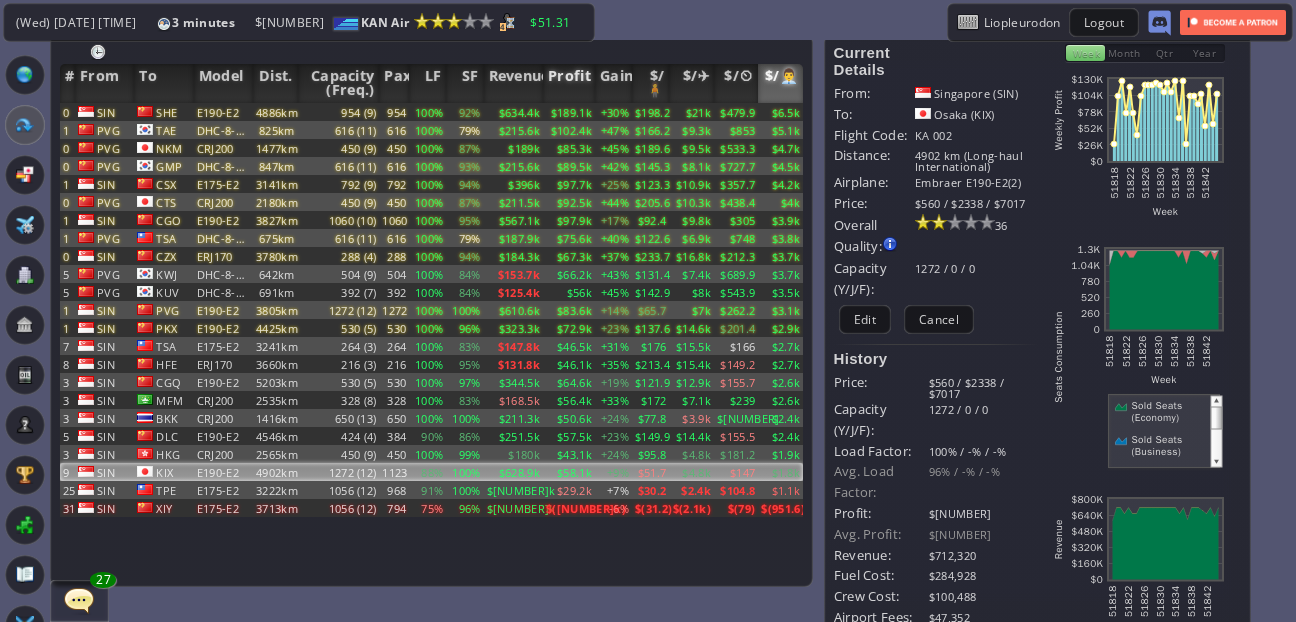 click on "Profit" at bounding box center [569, 83] 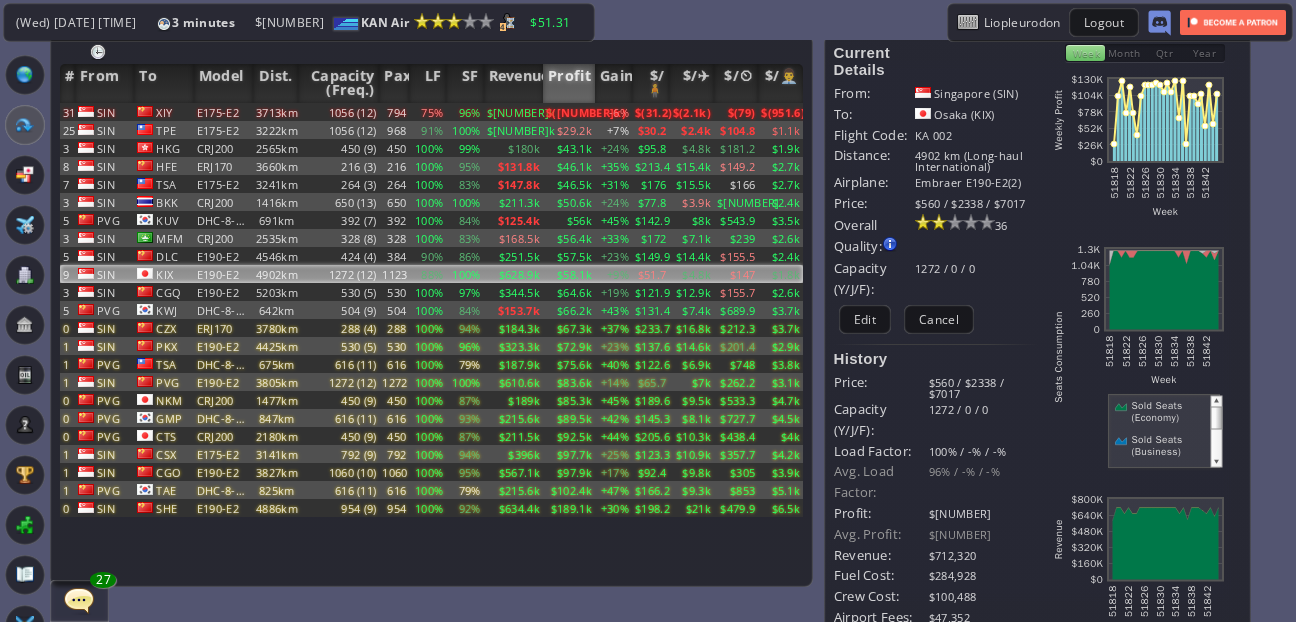 click on "Profit" at bounding box center [569, 83] 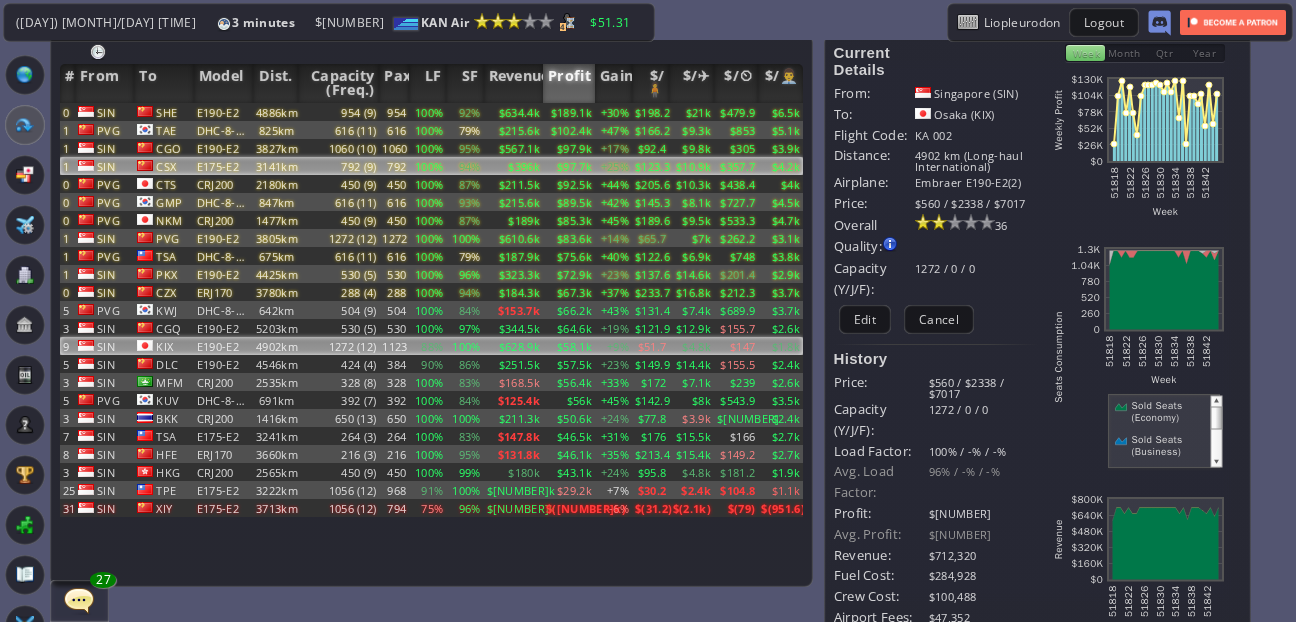 click on "$97.7k" at bounding box center (569, 112) 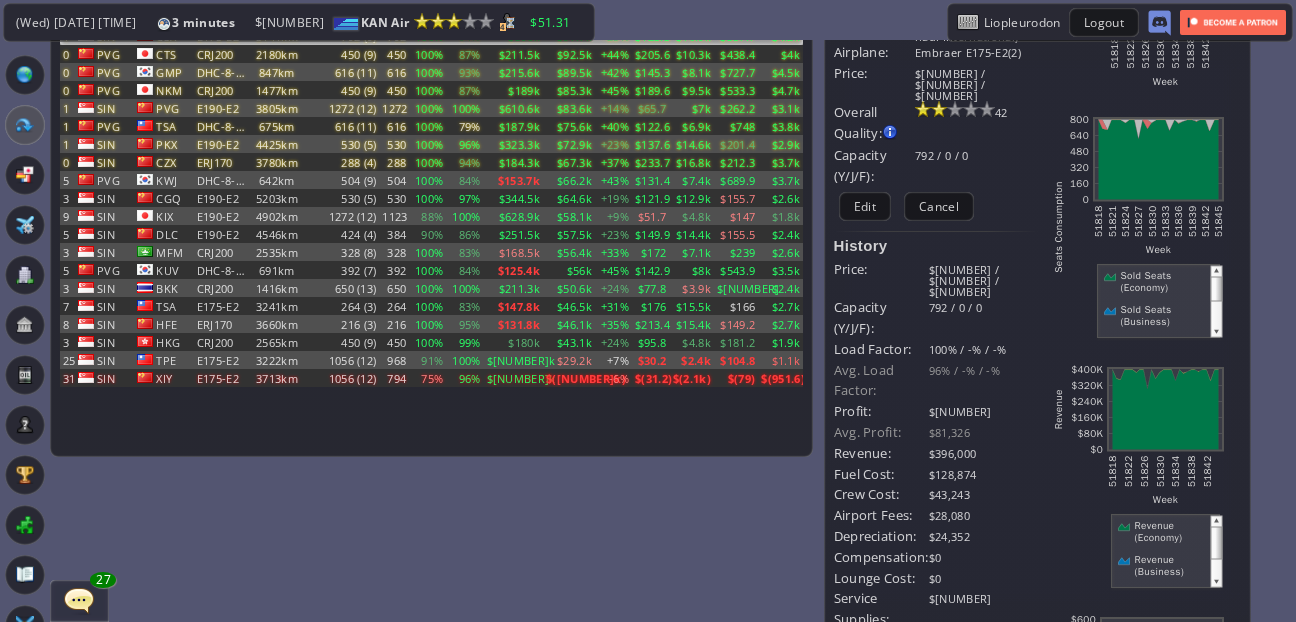 scroll, scrollTop: 0, scrollLeft: 0, axis: both 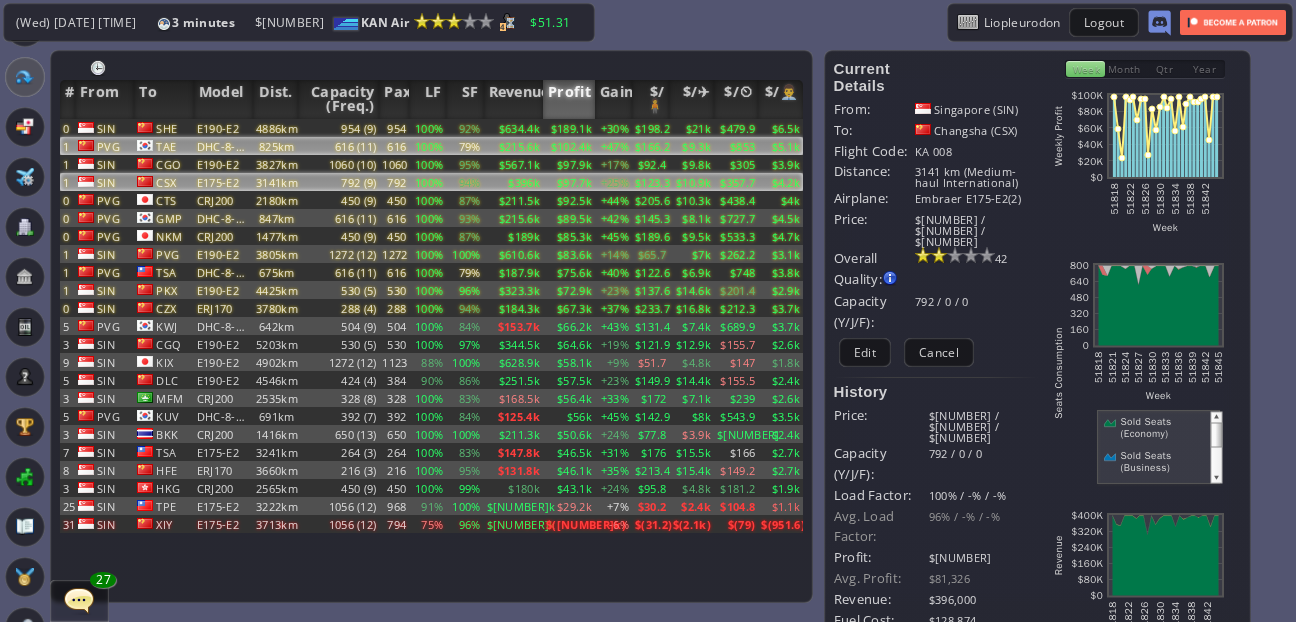 click on "TAE" at bounding box center [163, 128] 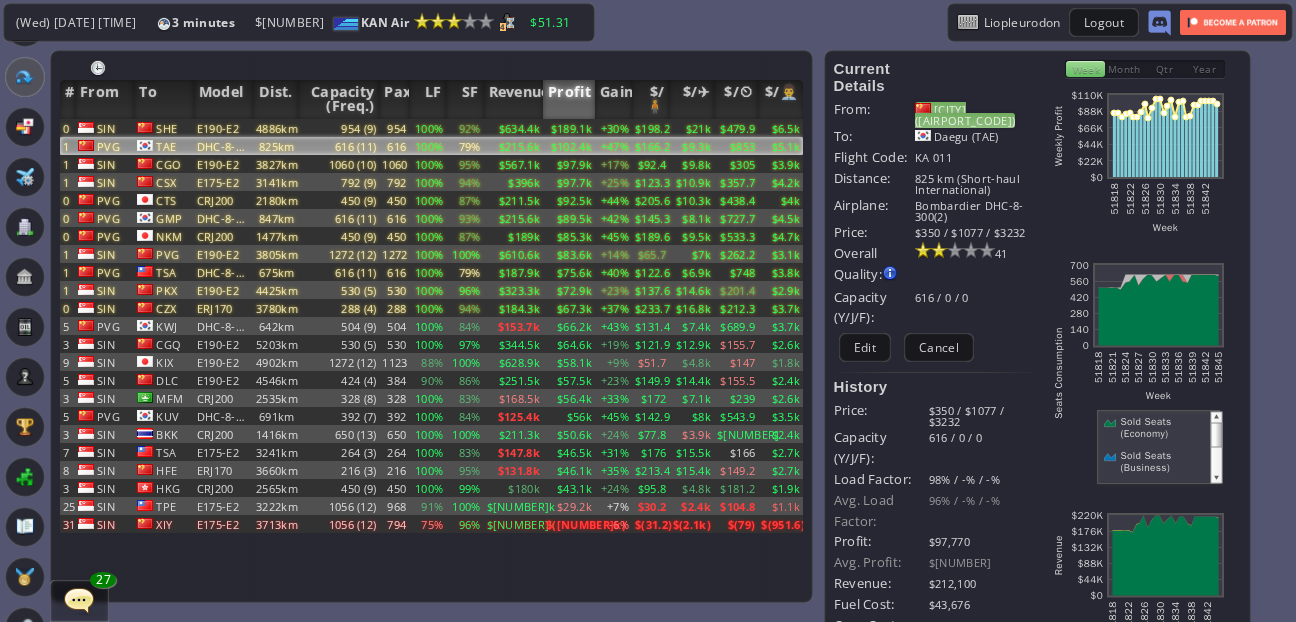 click on "[CITY] ([AIRPORT_CODE])" at bounding box center (965, 115) 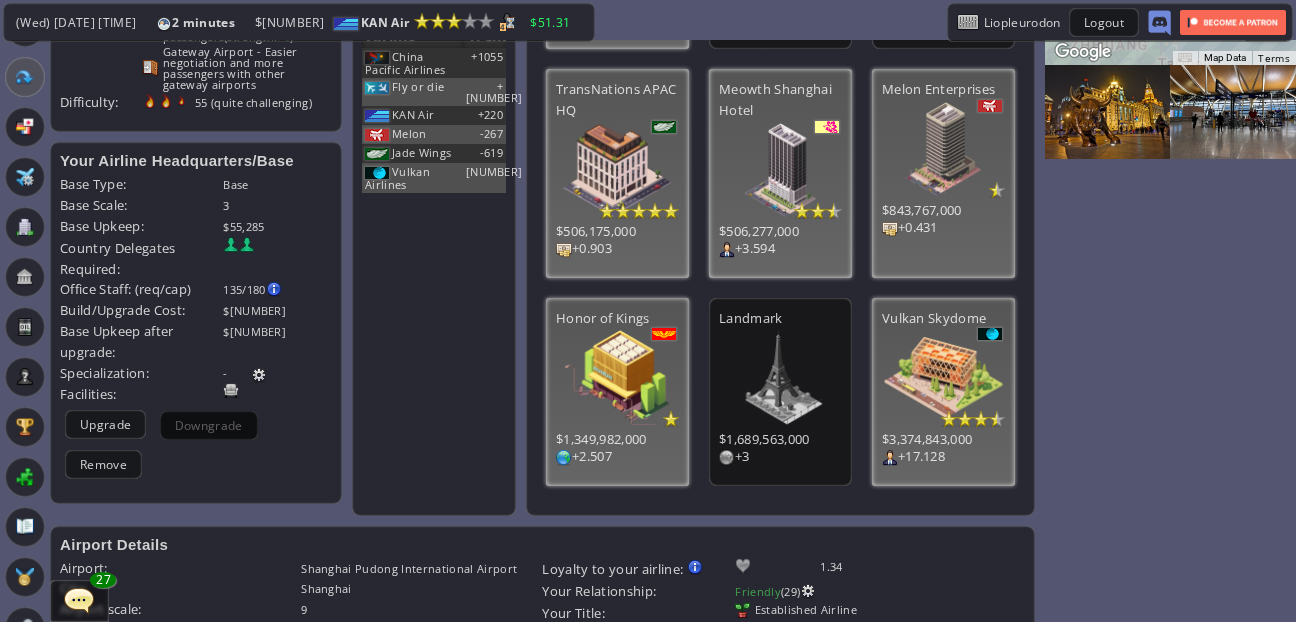 scroll, scrollTop: 106, scrollLeft: 0, axis: vertical 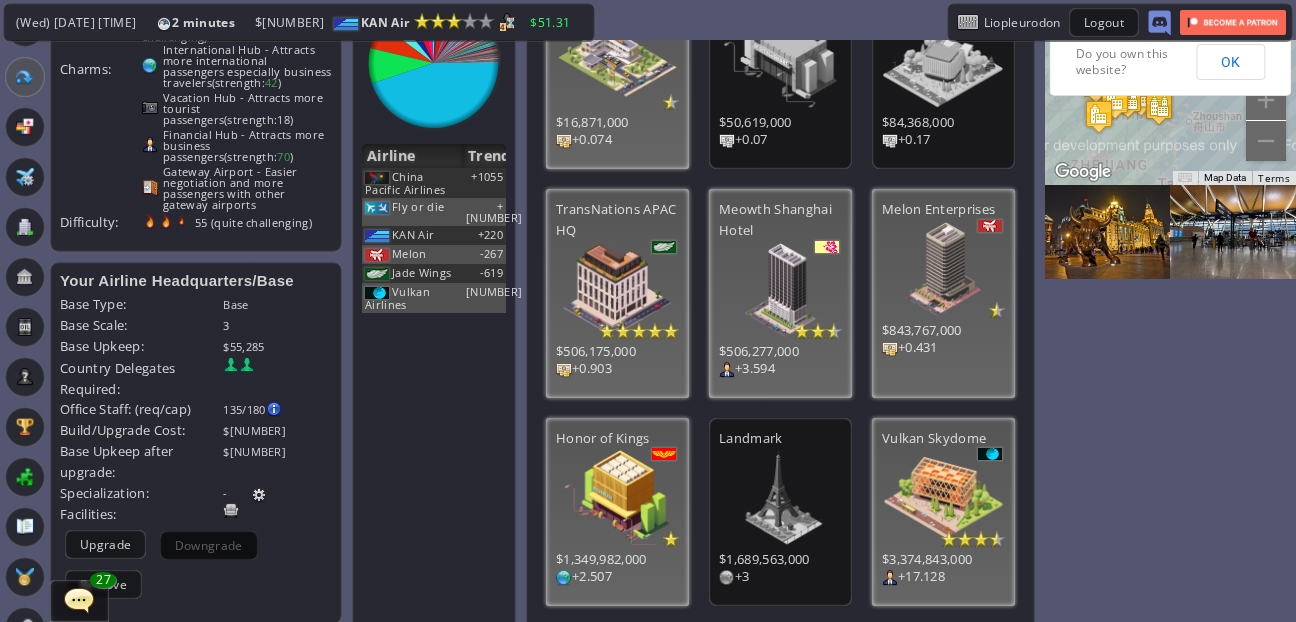 click at bounding box center (25, 77) 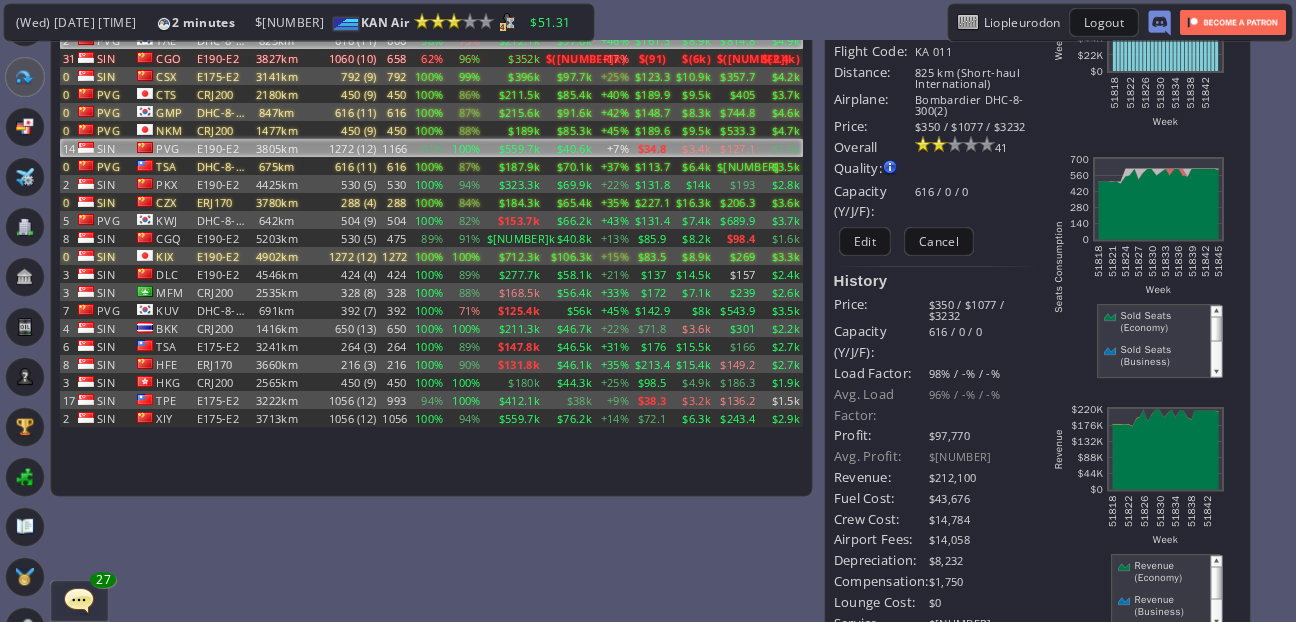 click on "SIN" at bounding box center [104, 22] 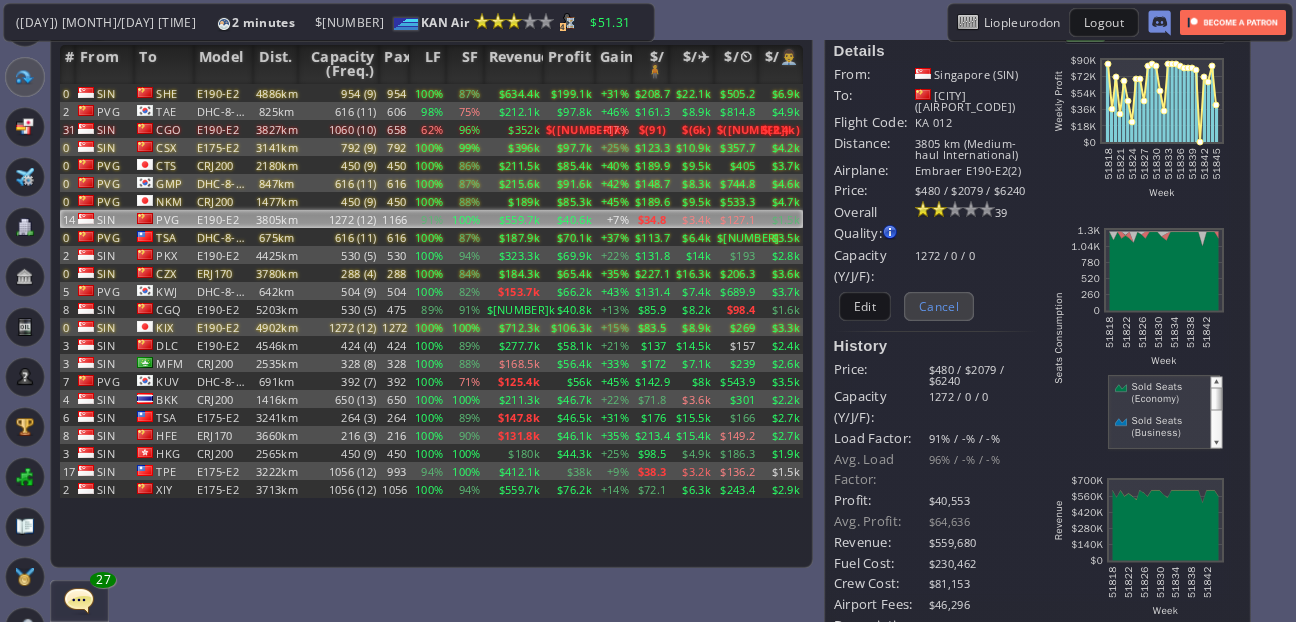 scroll, scrollTop: 0, scrollLeft: 0, axis: both 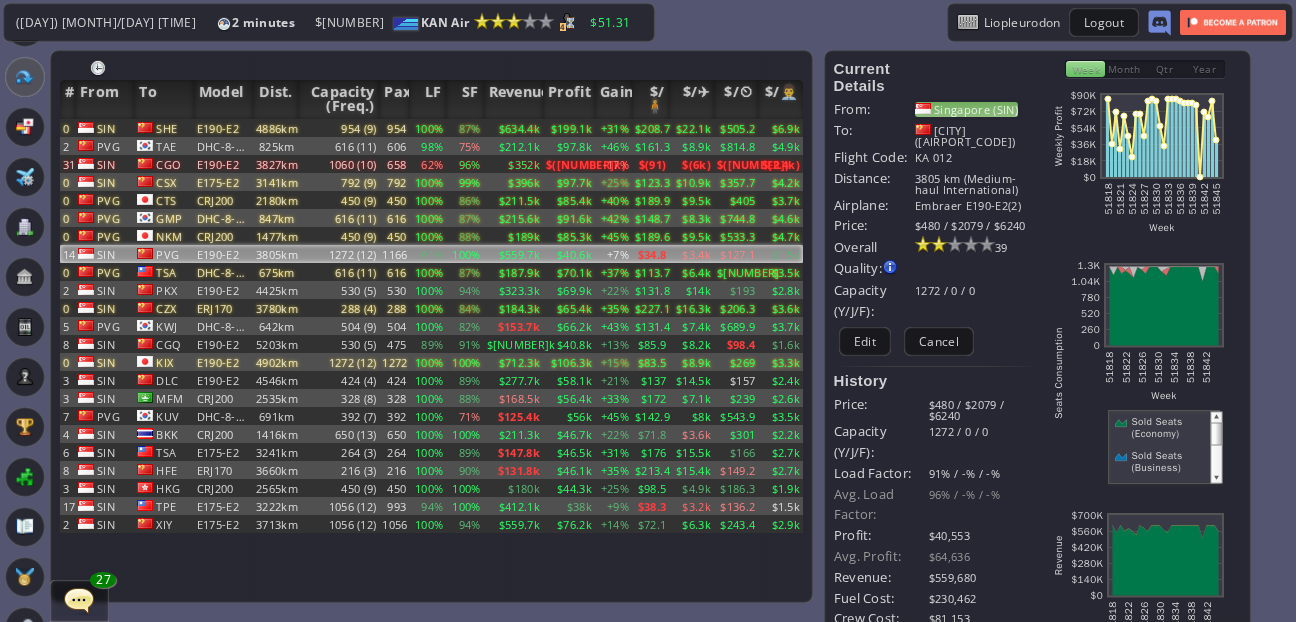click on "Singapore (SIN)" at bounding box center (966, 109) 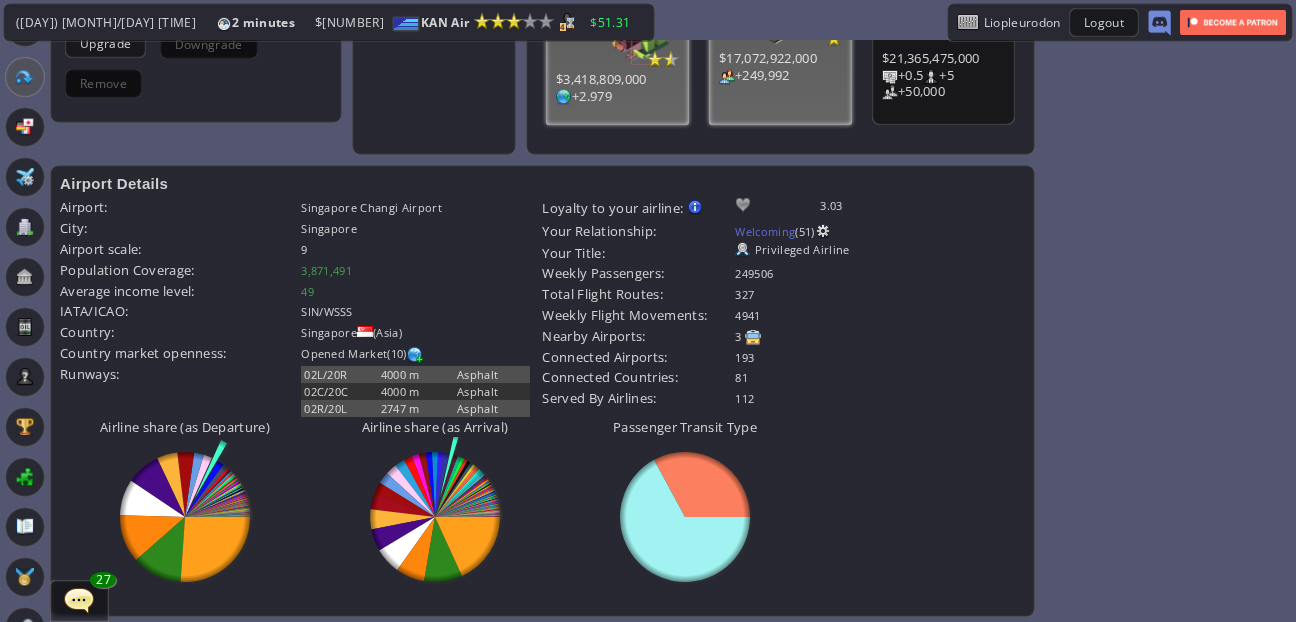scroll, scrollTop: 630, scrollLeft: 0, axis: vertical 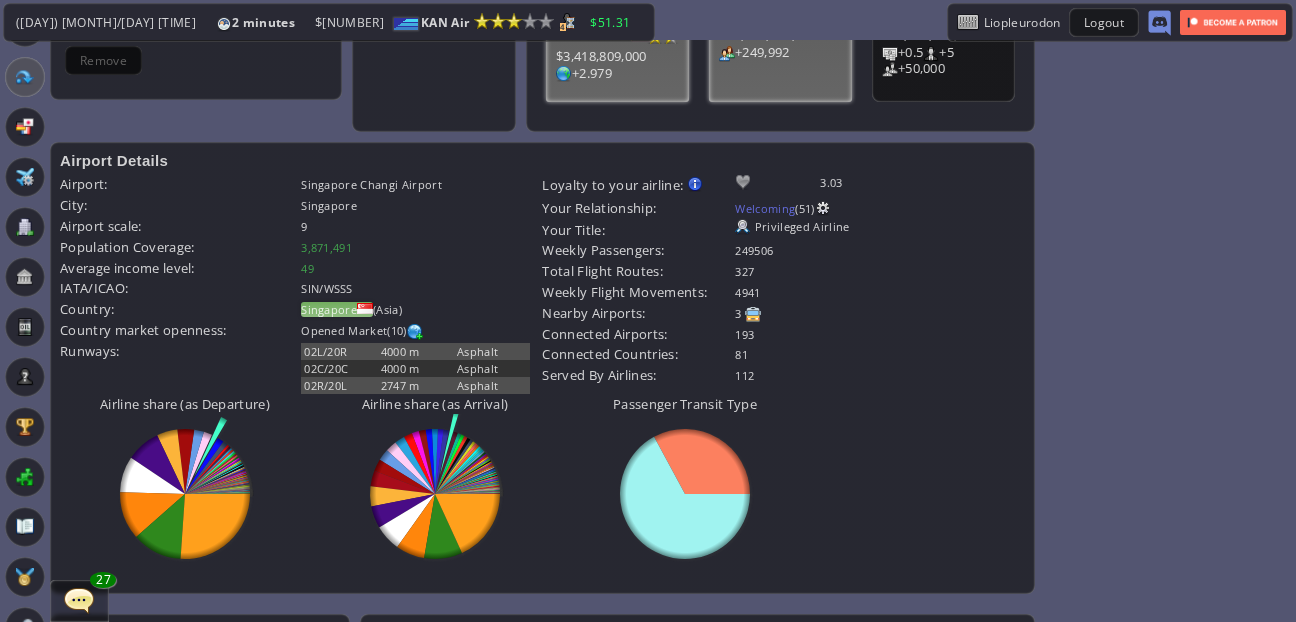 click on "Singapore" at bounding box center [329, 309] 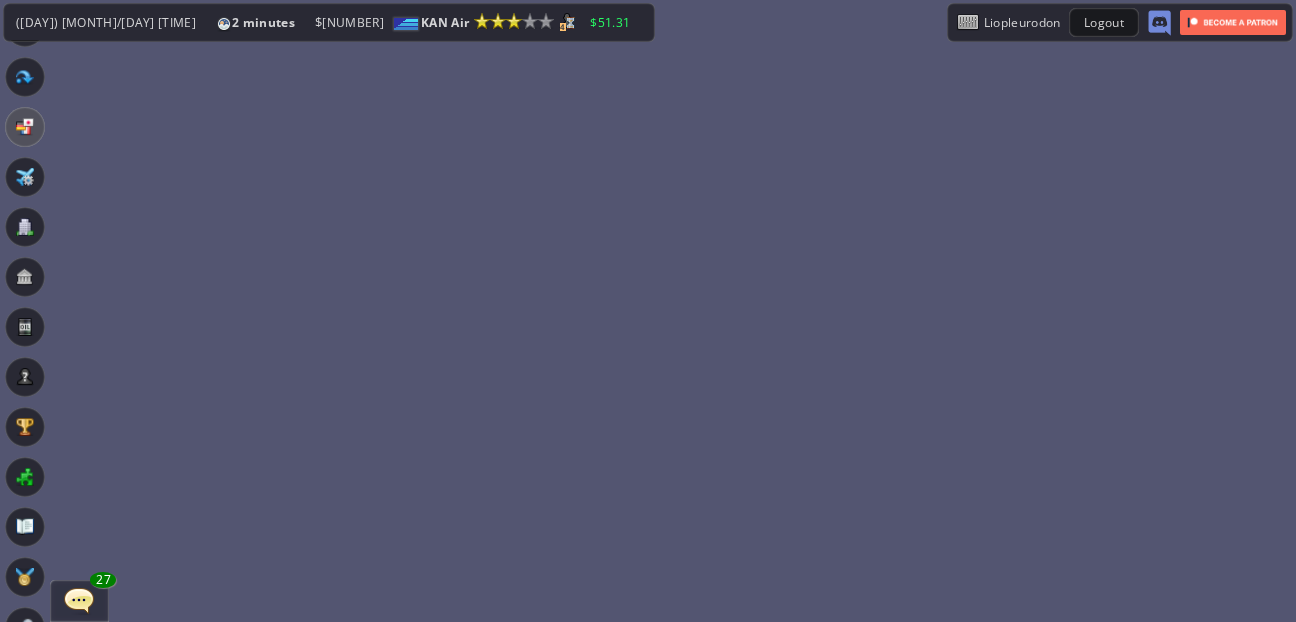 scroll, scrollTop: 0, scrollLeft: 0, axis: both 